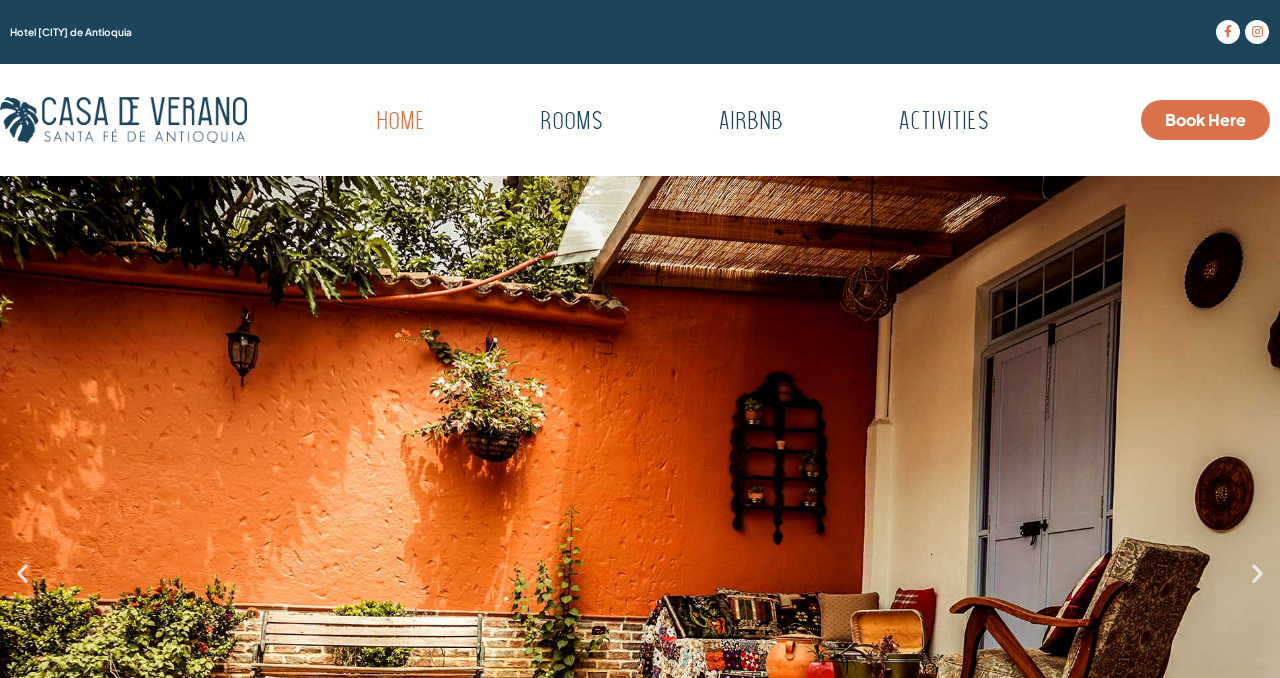 scroll, scrollTop: 0, scrollLeft: 0, axis: both 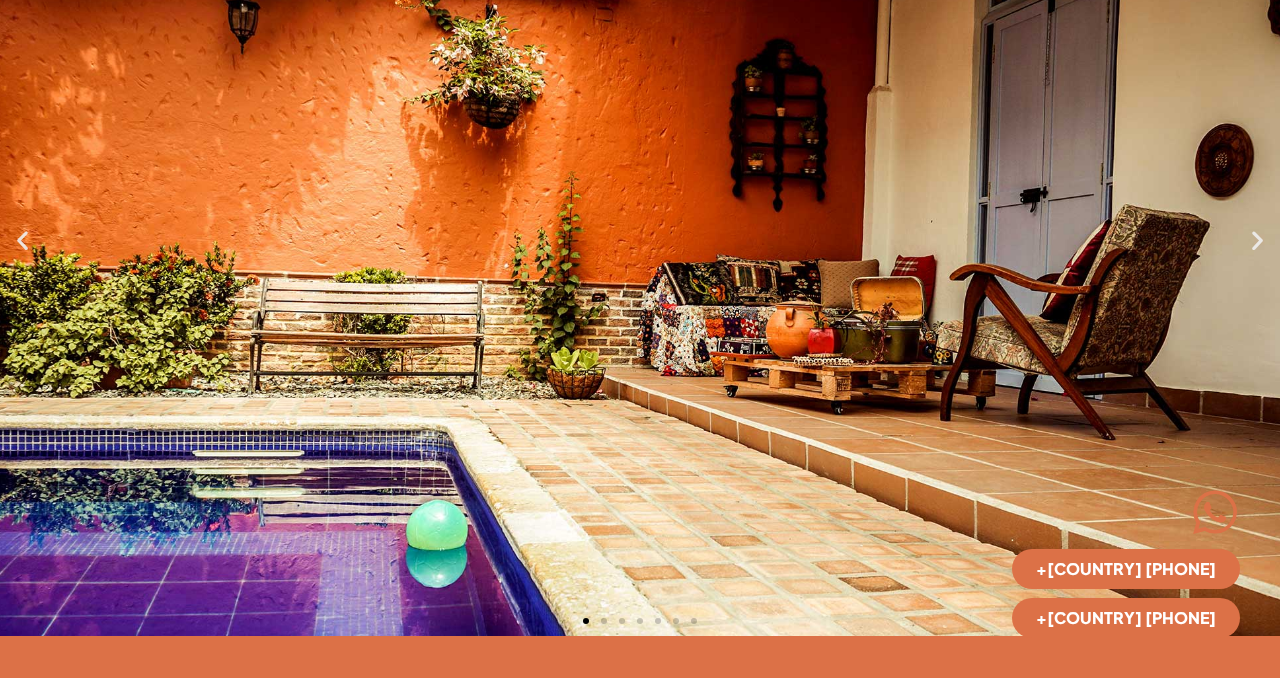 click at bounding box center [640, 239] 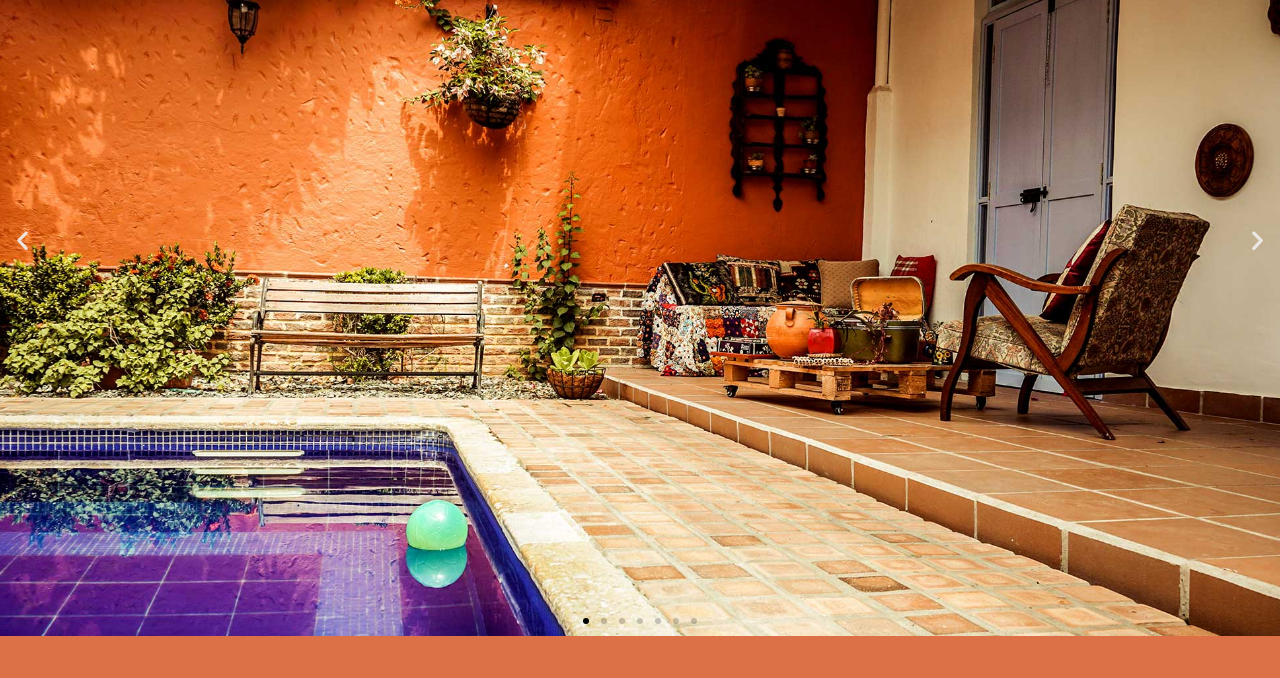 click at bounding box center [1257, 239] 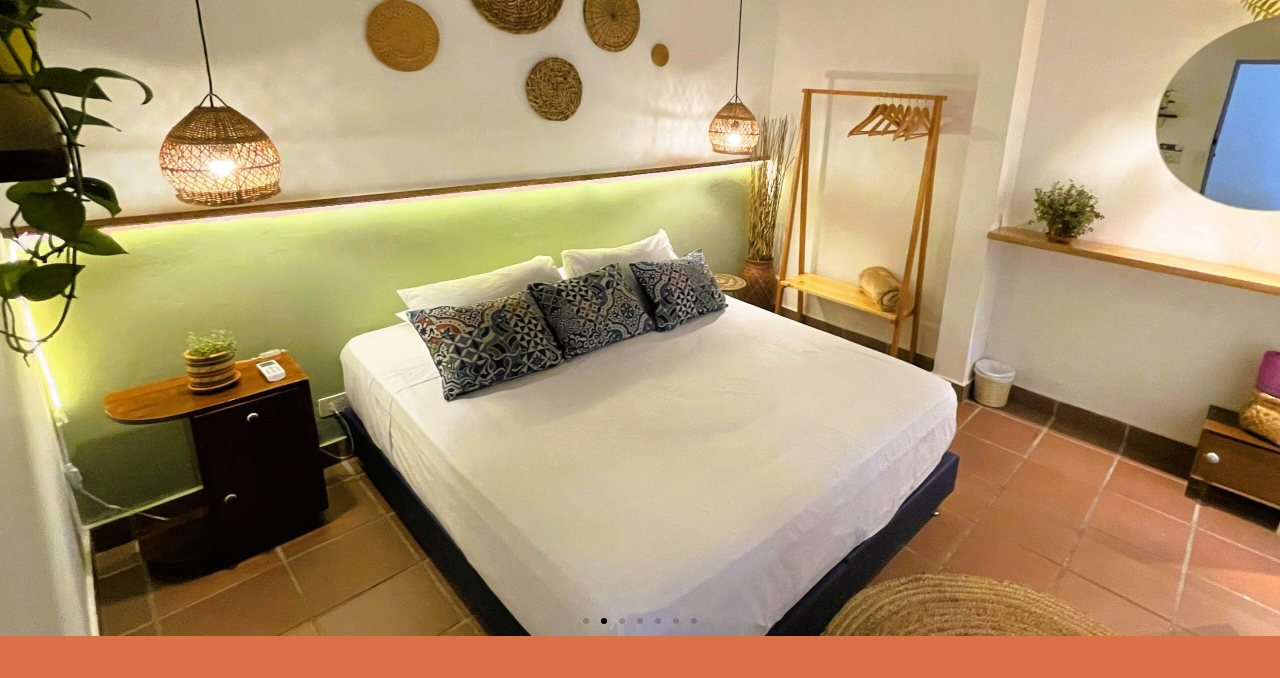 click at bounding box center [1257, 239] 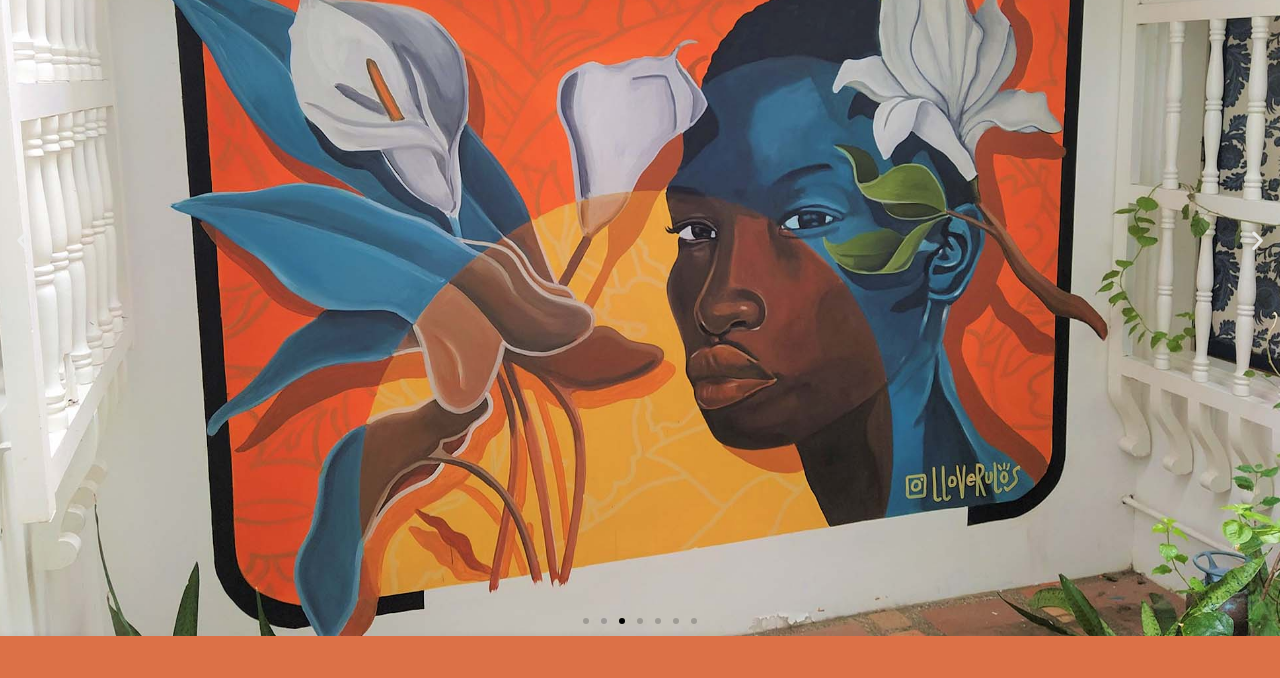 click at bounding box center [1257, 239] 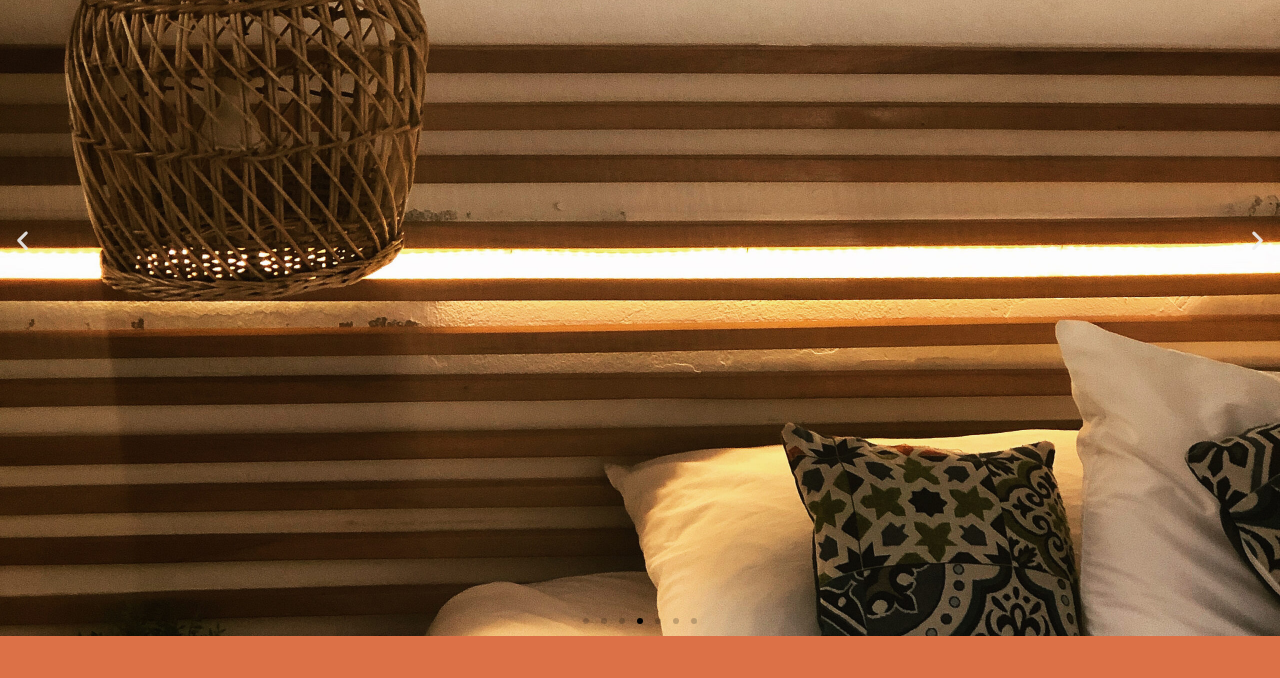 click at bounding box center (1257, 239) 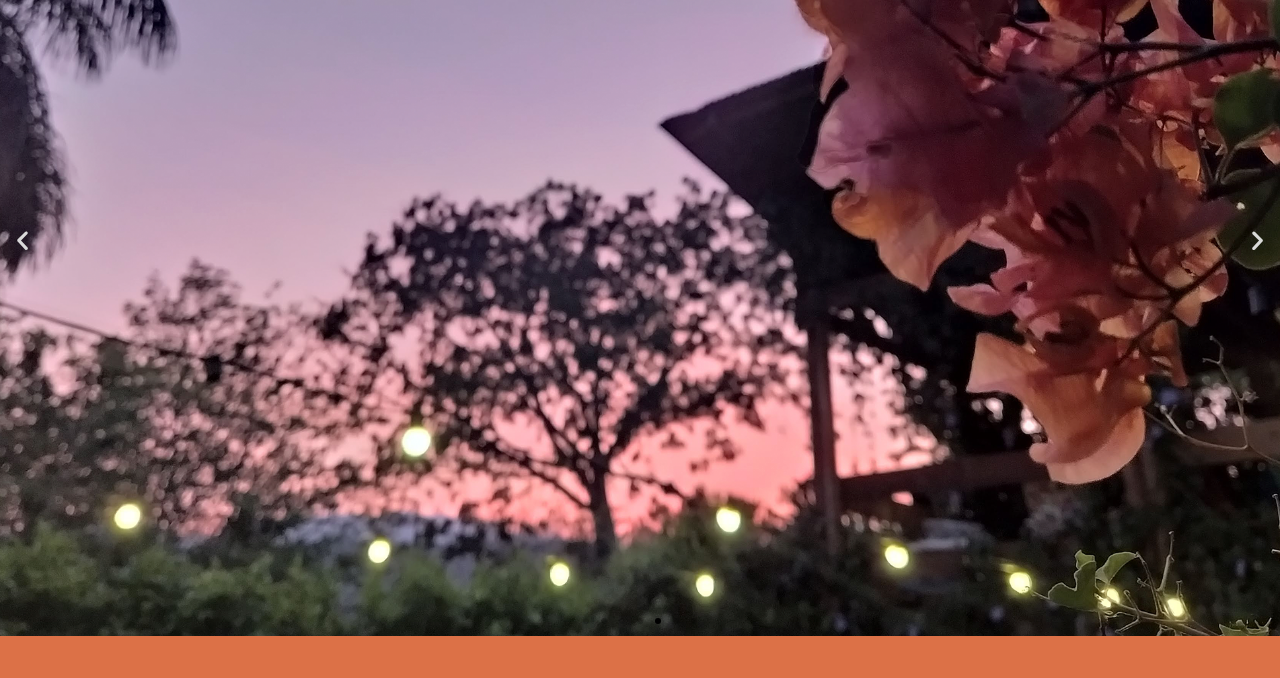 click at bounding box center [1257, 239] 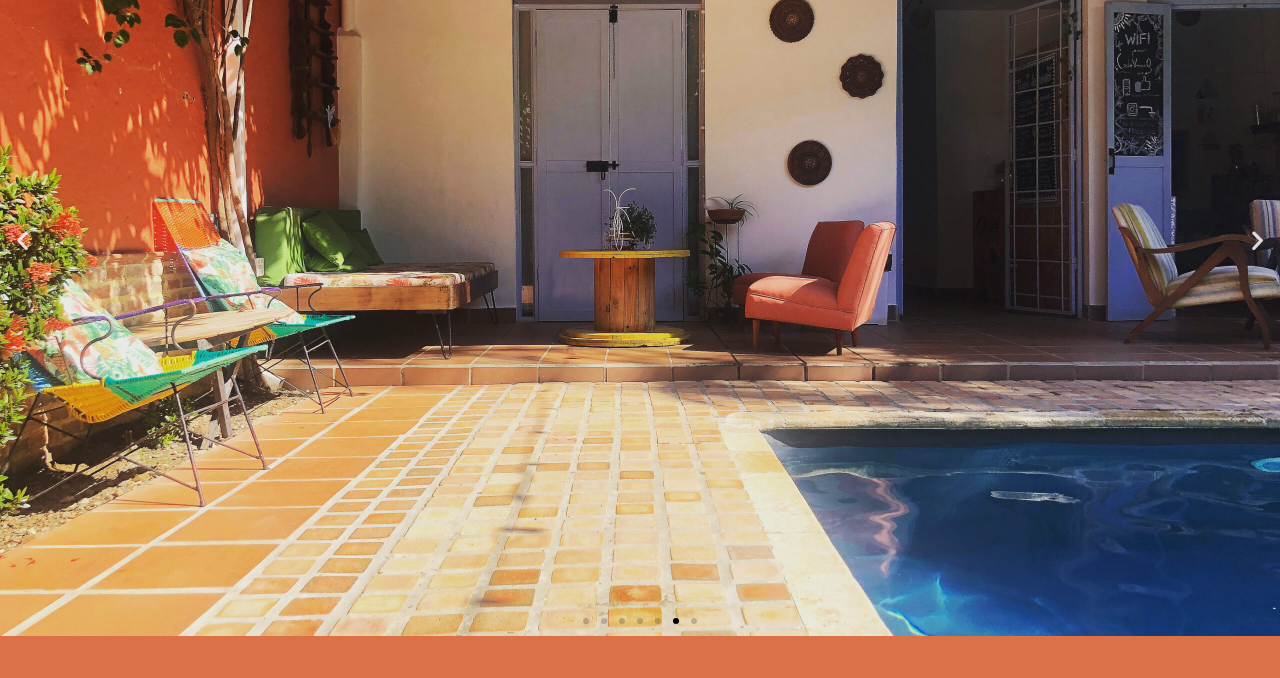 click at bounding box center [1257, 239] 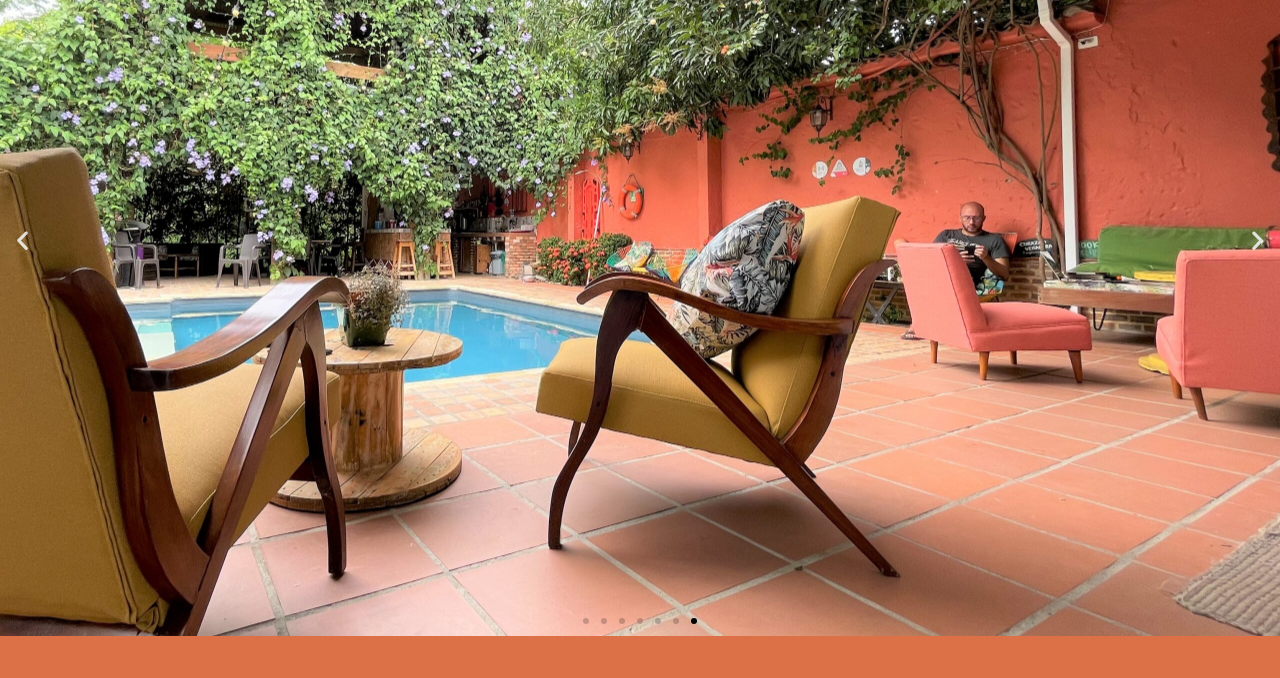 click at bounding box center (1257, 239) 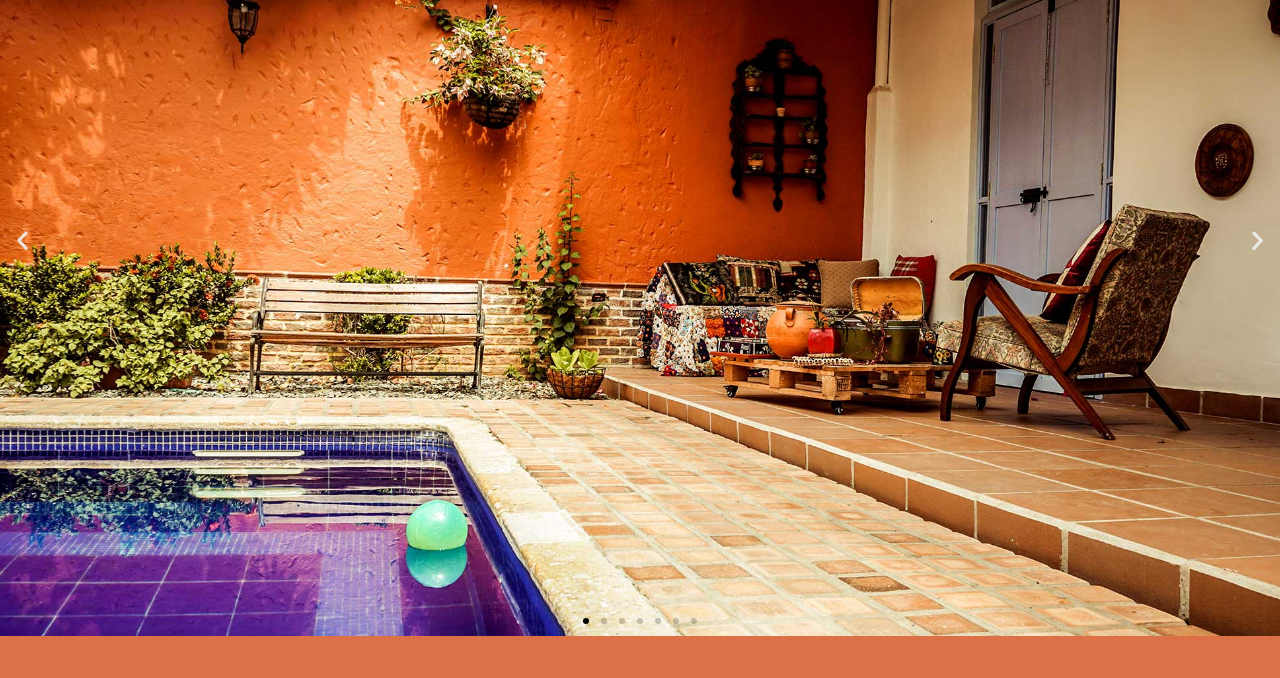 click at bounding box center [1257, 239] 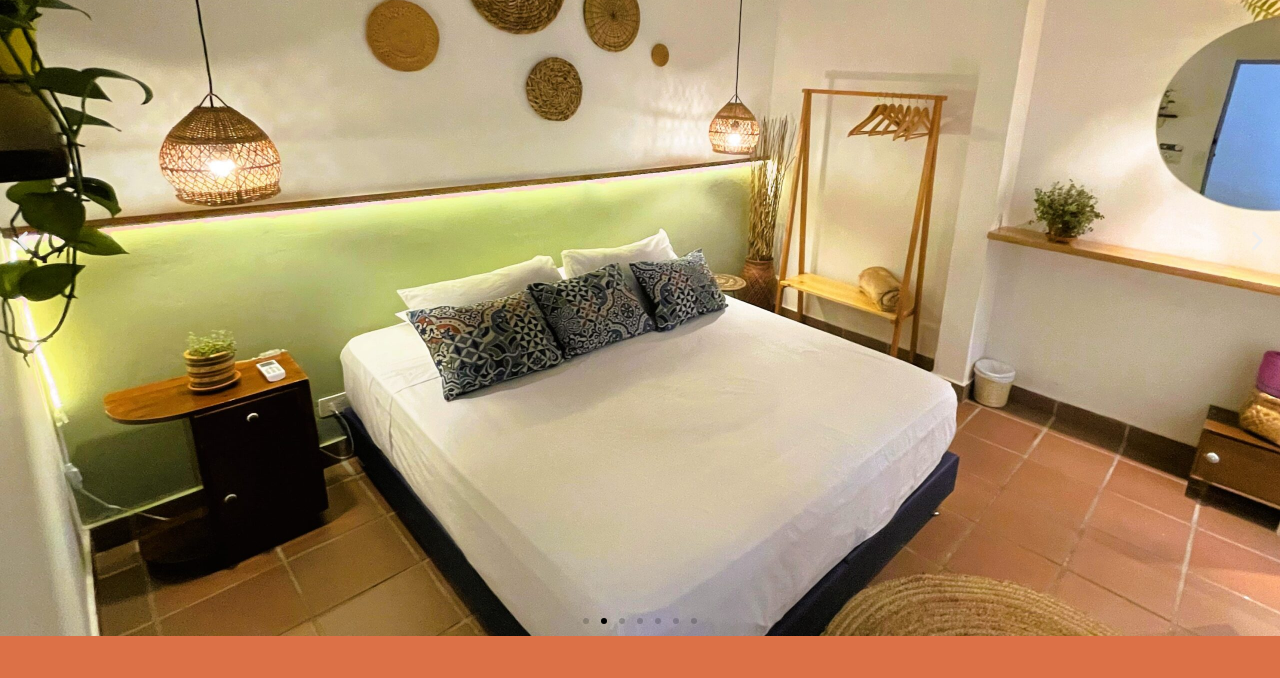 click at bounding box center (1257, 239) 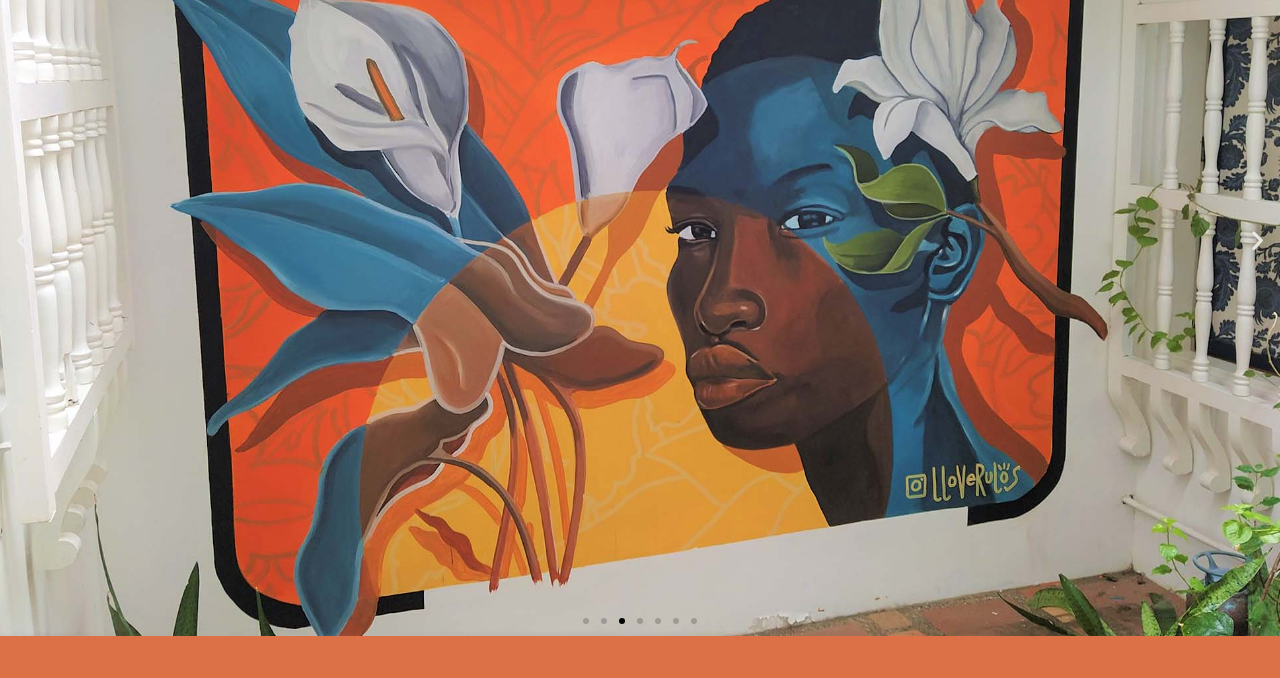 click at bounding box center [1257, 239] 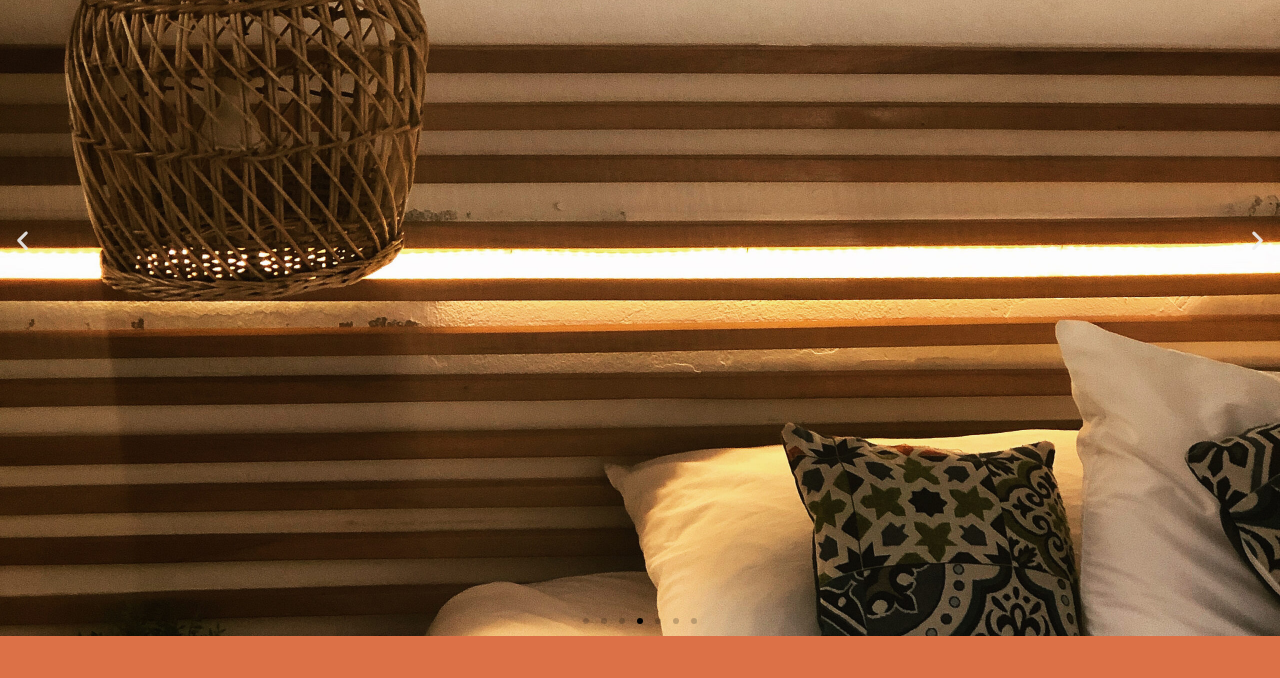 click at bounding box center [1257, 239] 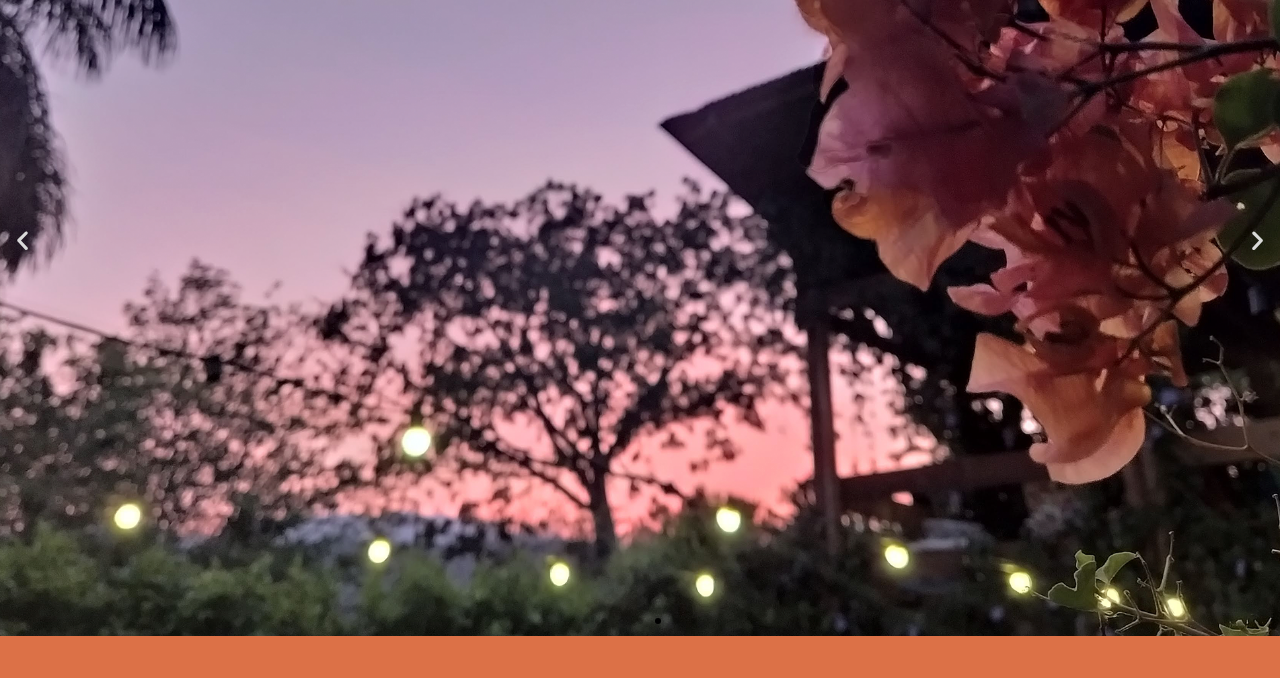 click at bounding box center (1257, 239) 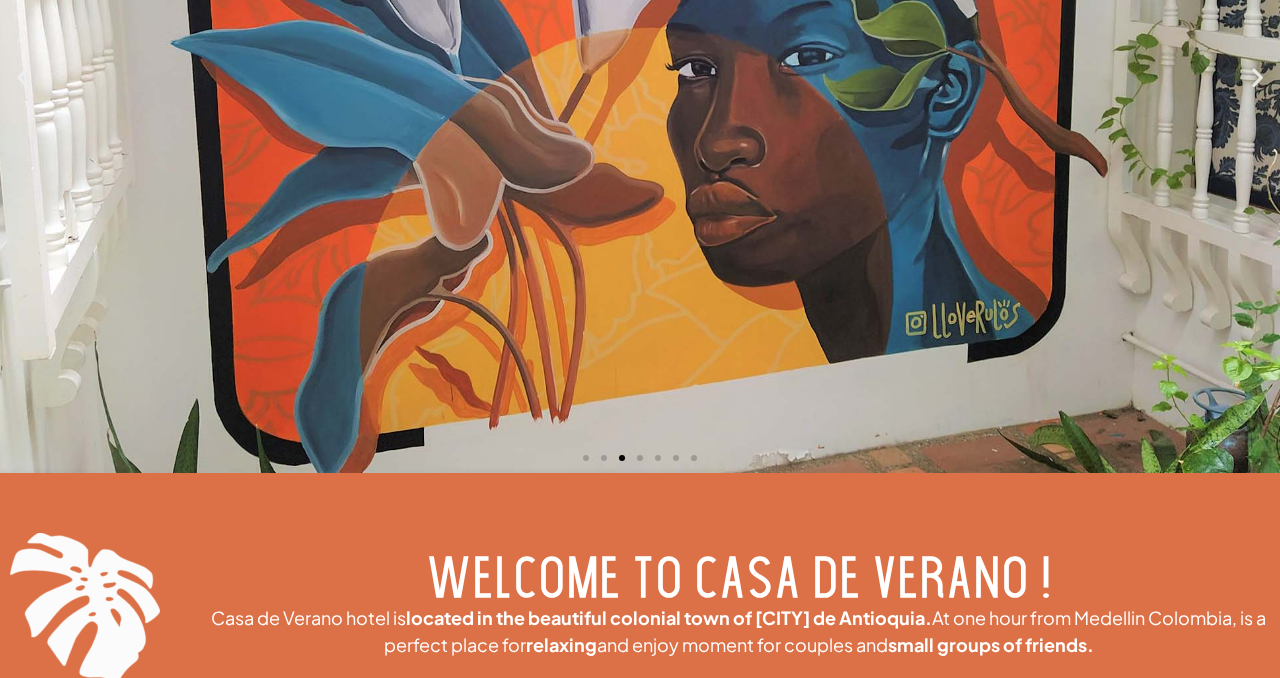 scroll, scrollTop: 0, scrollLeft: 0, axis: both 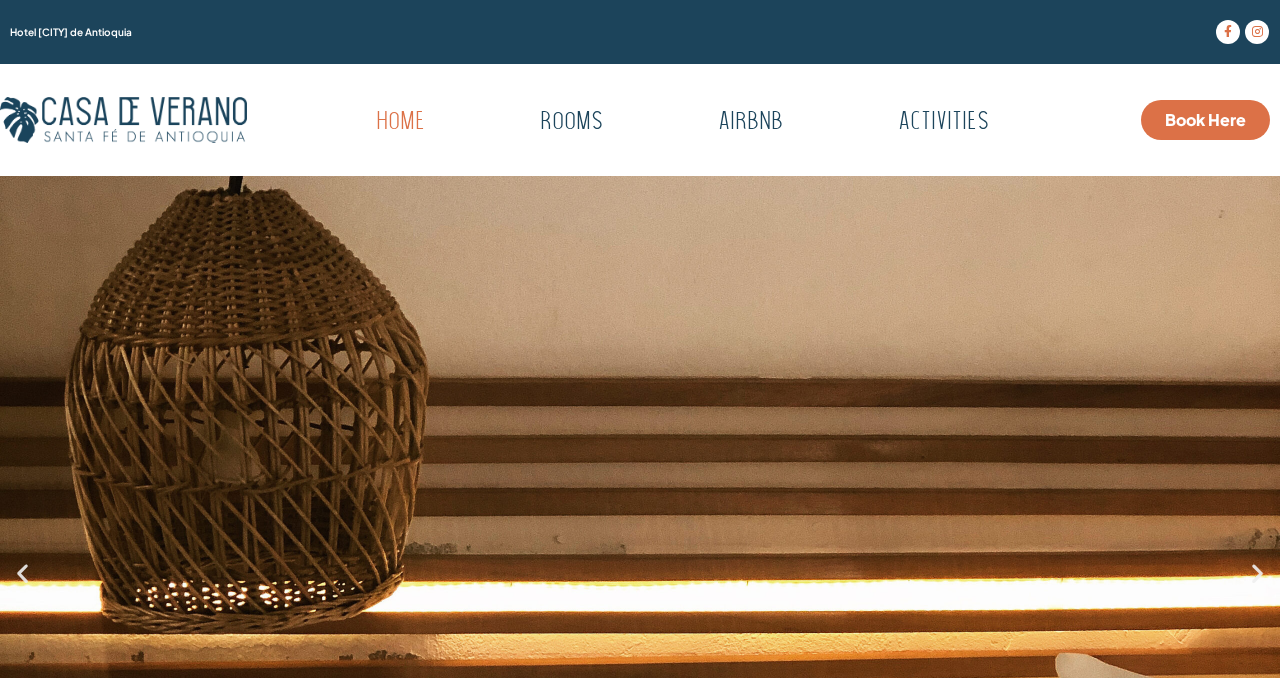 click on "Book Here" at bounding box center (1205, 120) 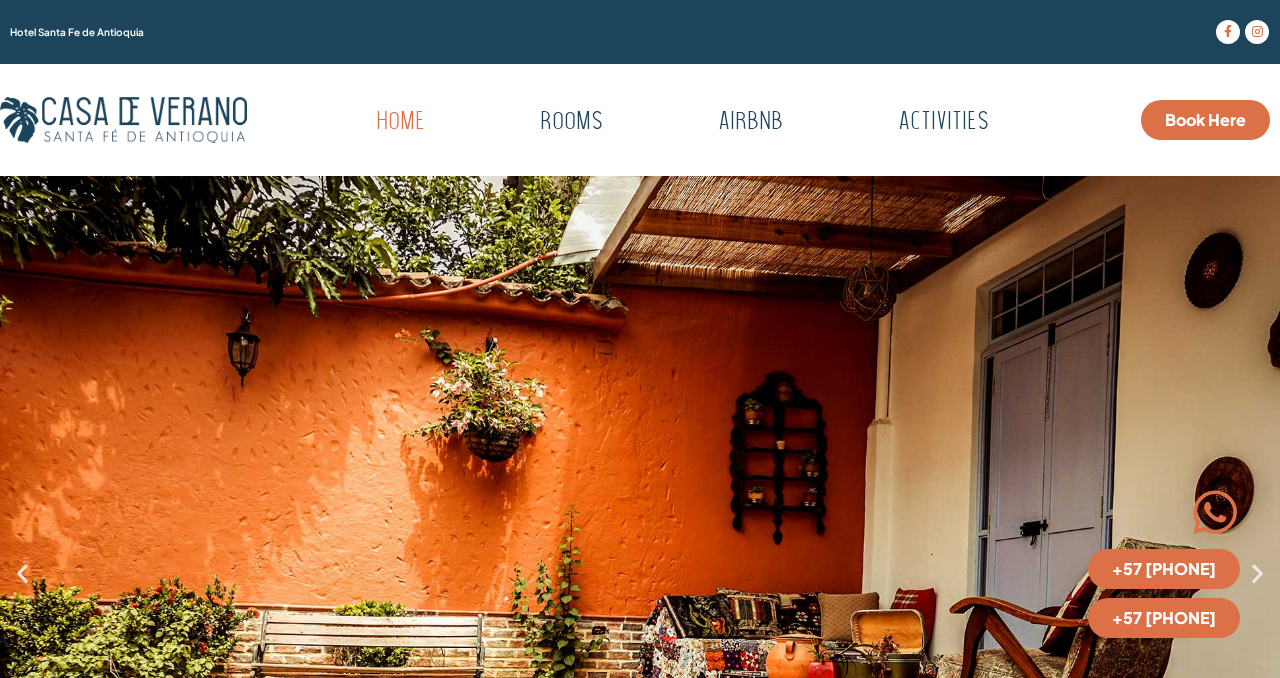 scroll, scrollTop: 0, scrollLeft: 0, axis: both 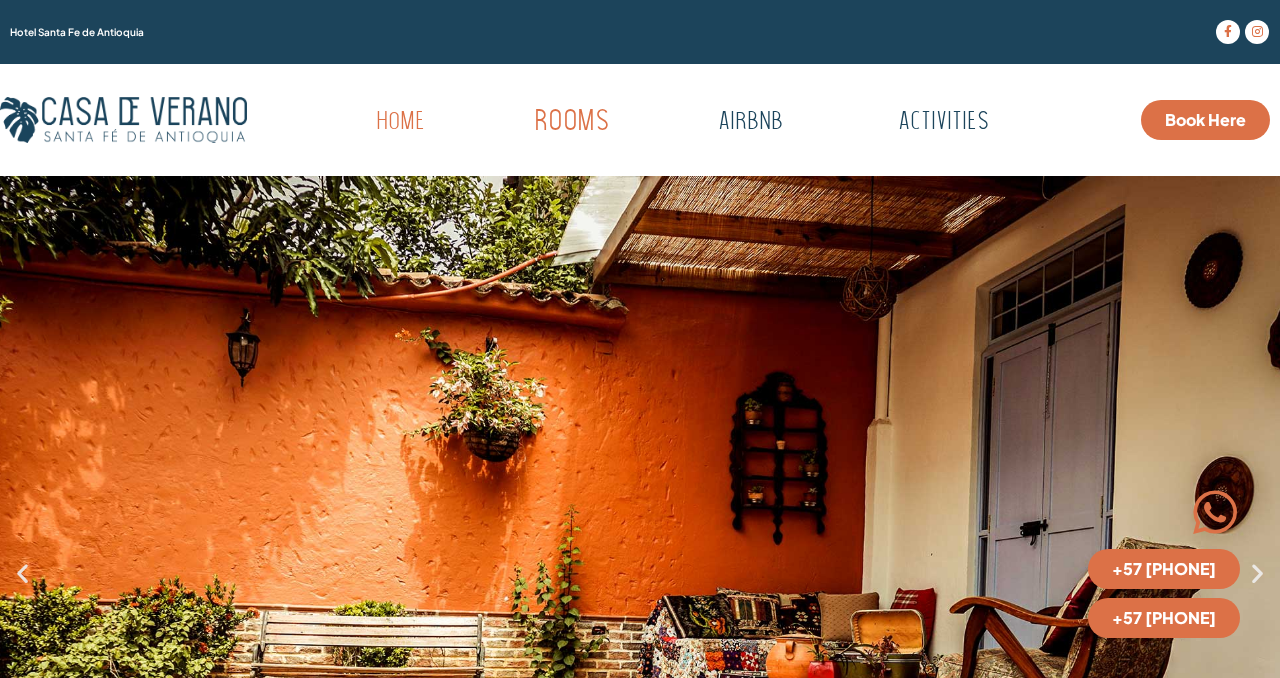 click on "Rooms" 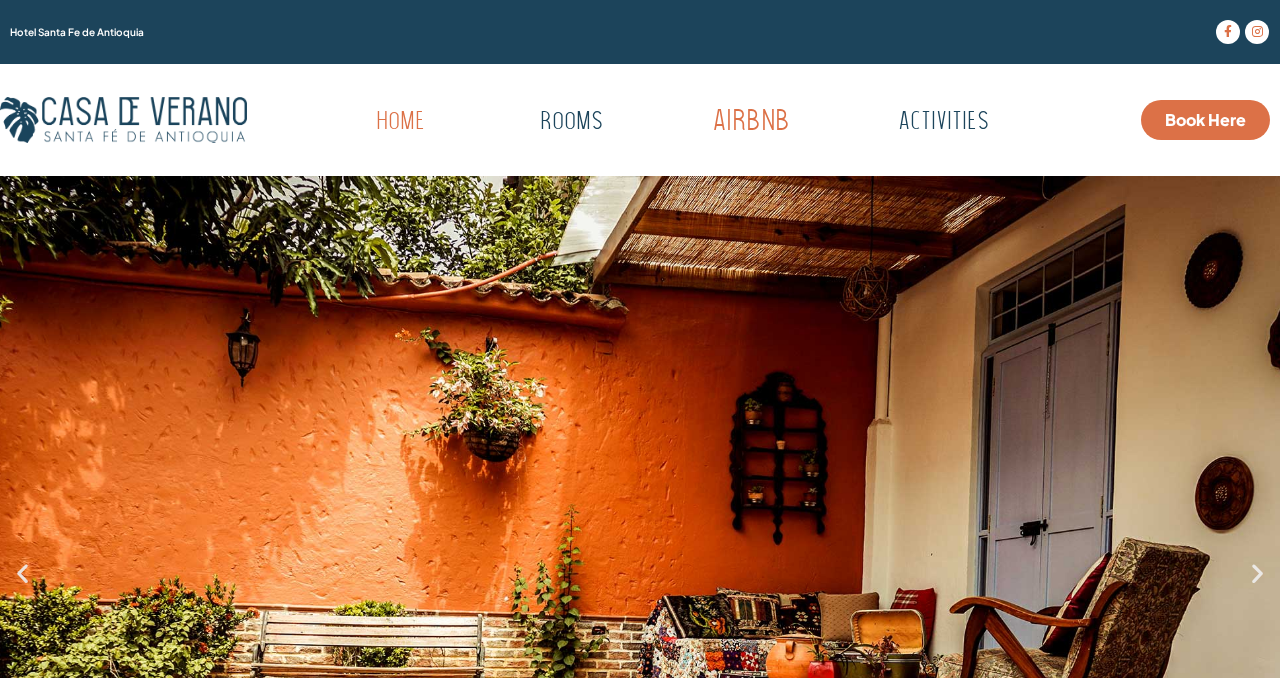 click on "Airbnb" 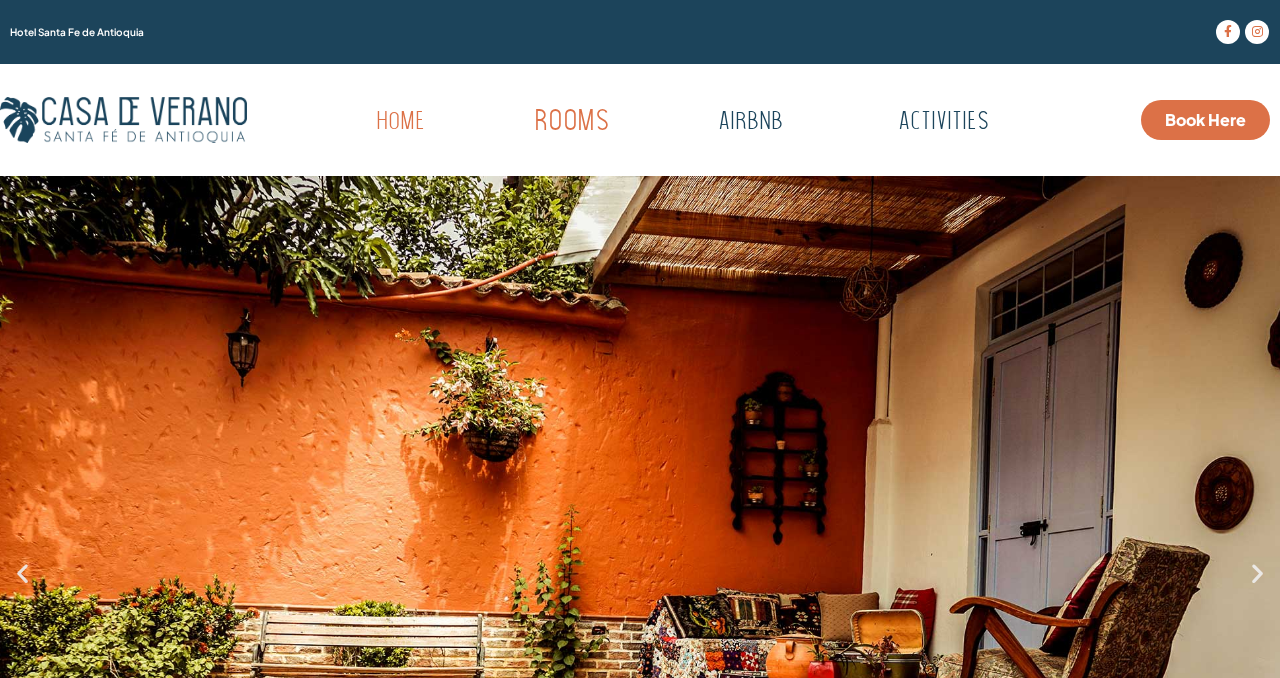 click on "Rooms" 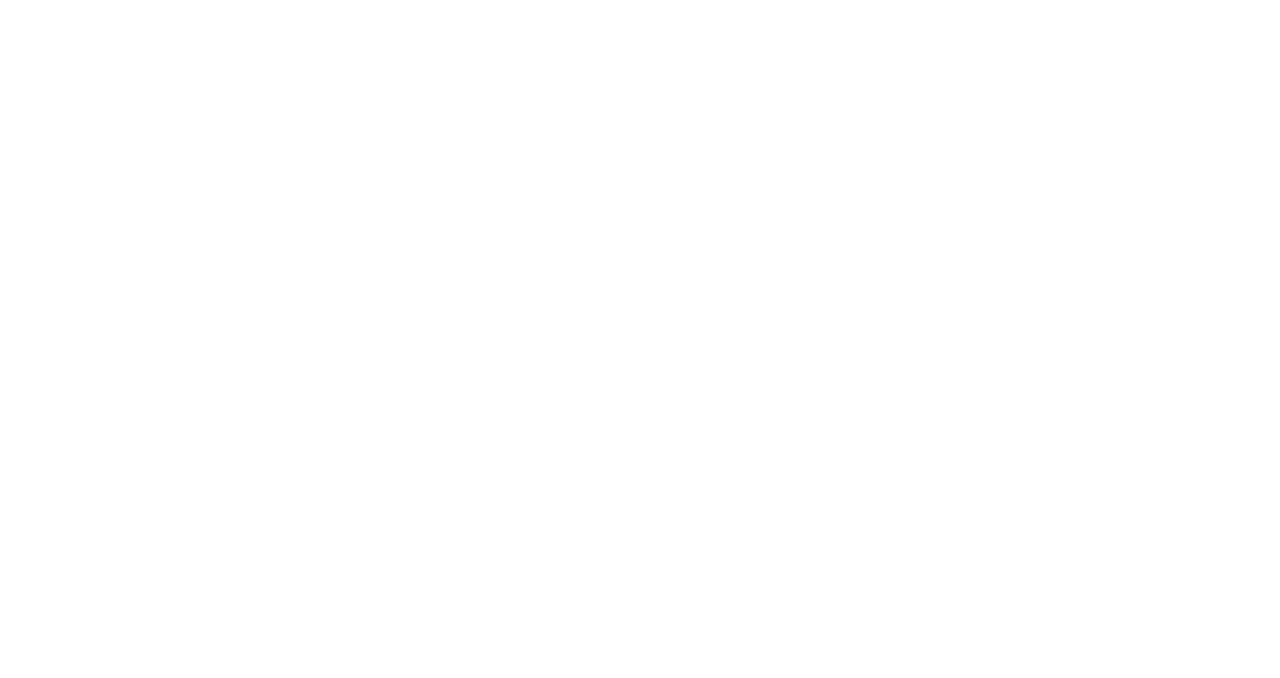 scroll, scrollTop: 0, scrollLeft: 0, axis: both 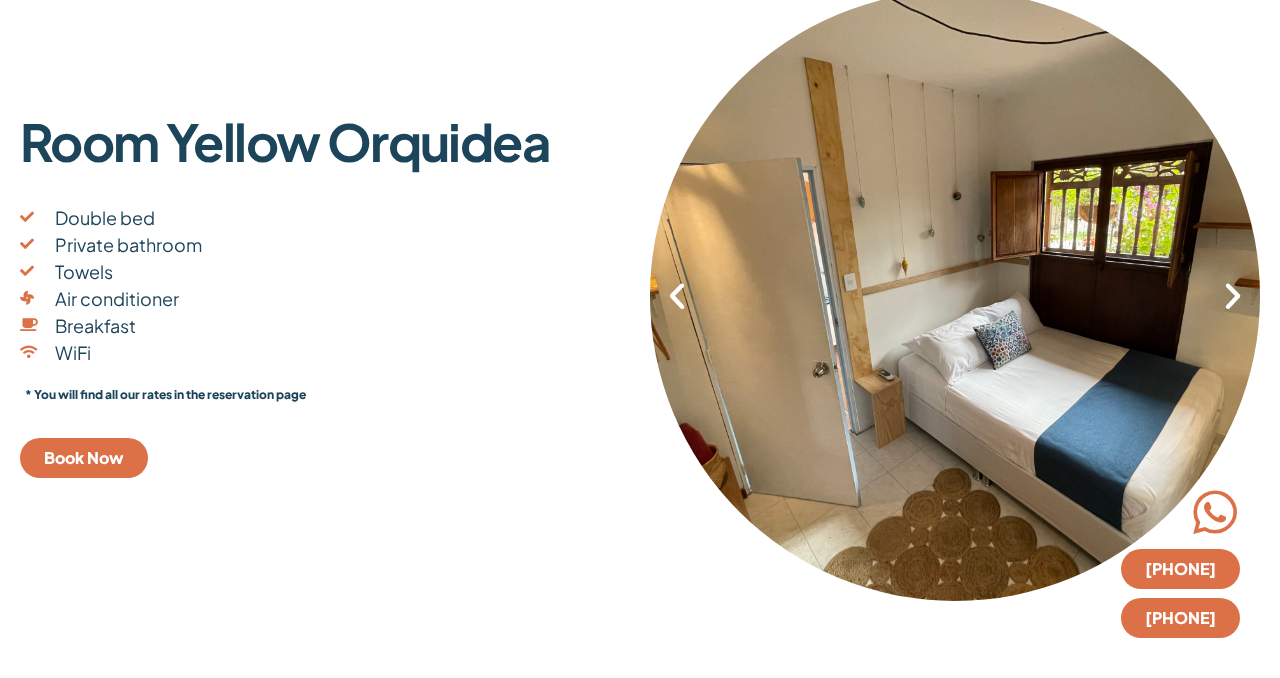 click at bounding box center (1233, 296) 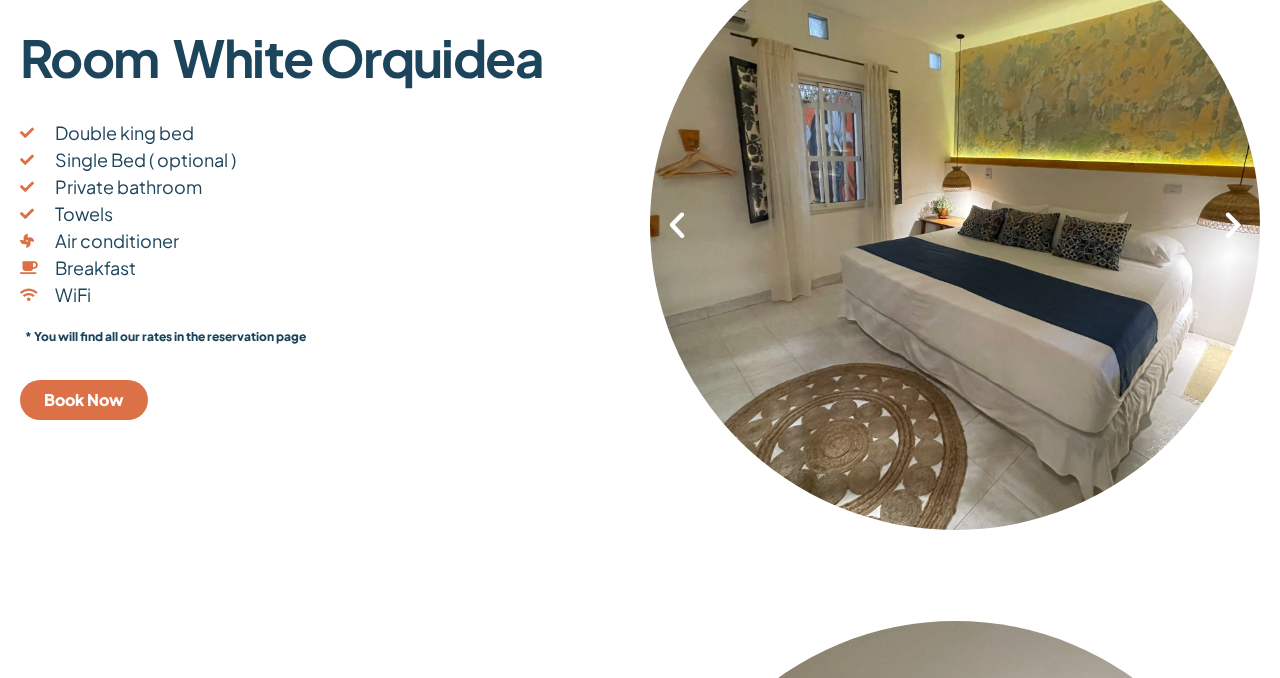 scroll, scrollTop: 1210, scrollLeft: 0, axis: vertical 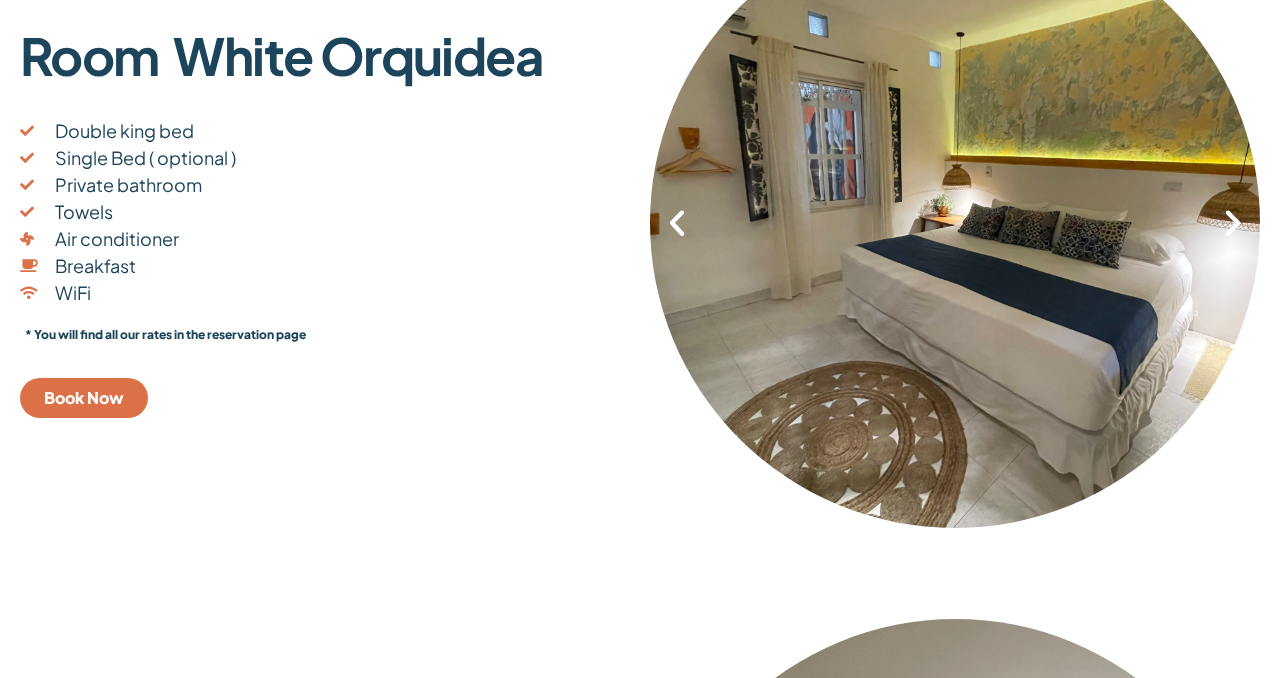 click at bounding box center [955, 222] 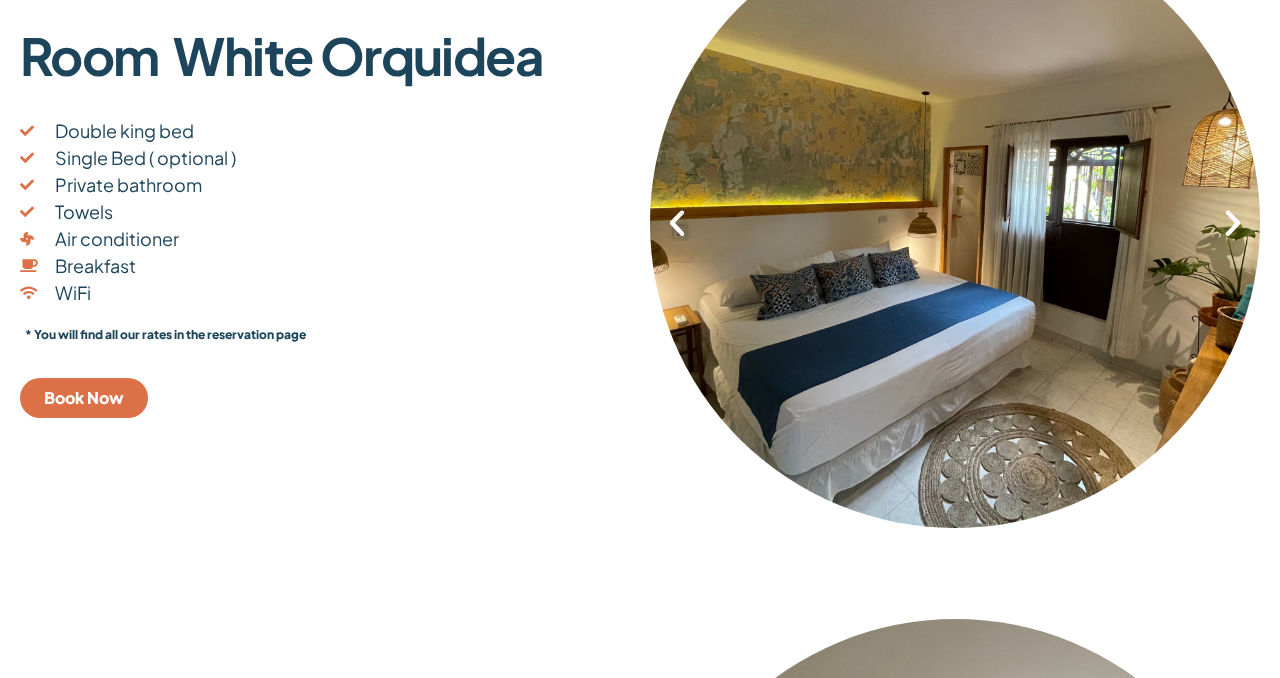 click at bounding box center (1233, 223) 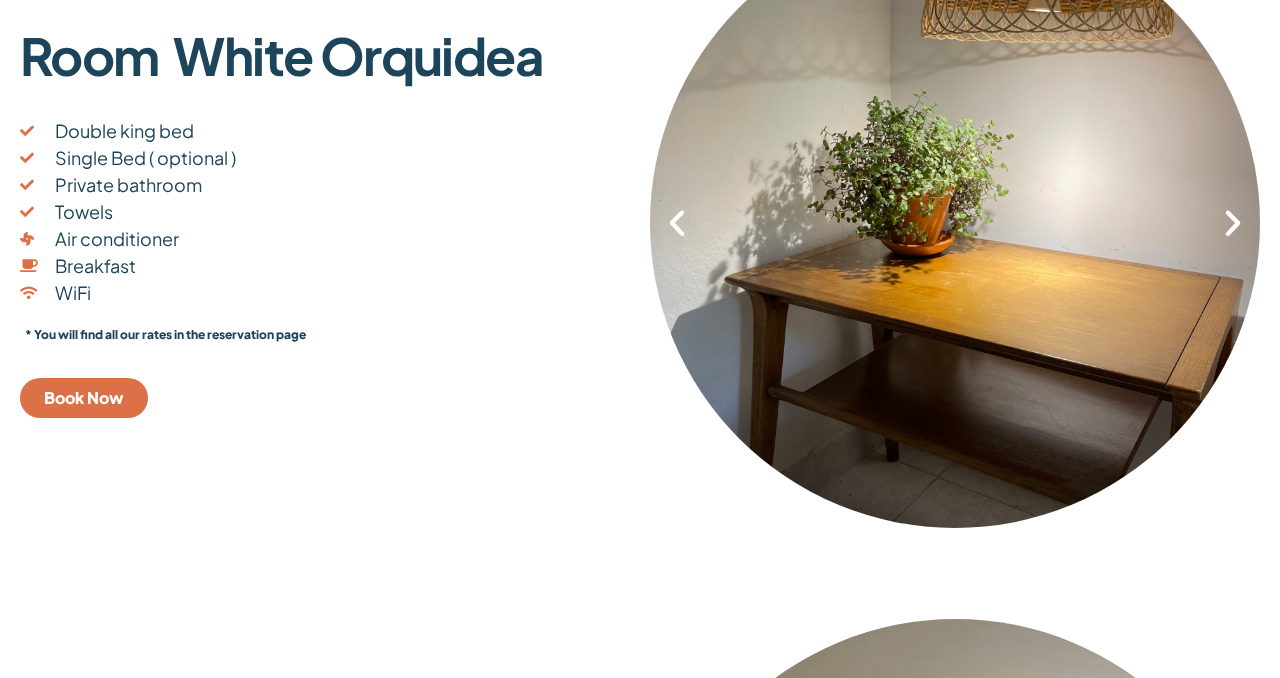 click at bounding box center (1233, 223) 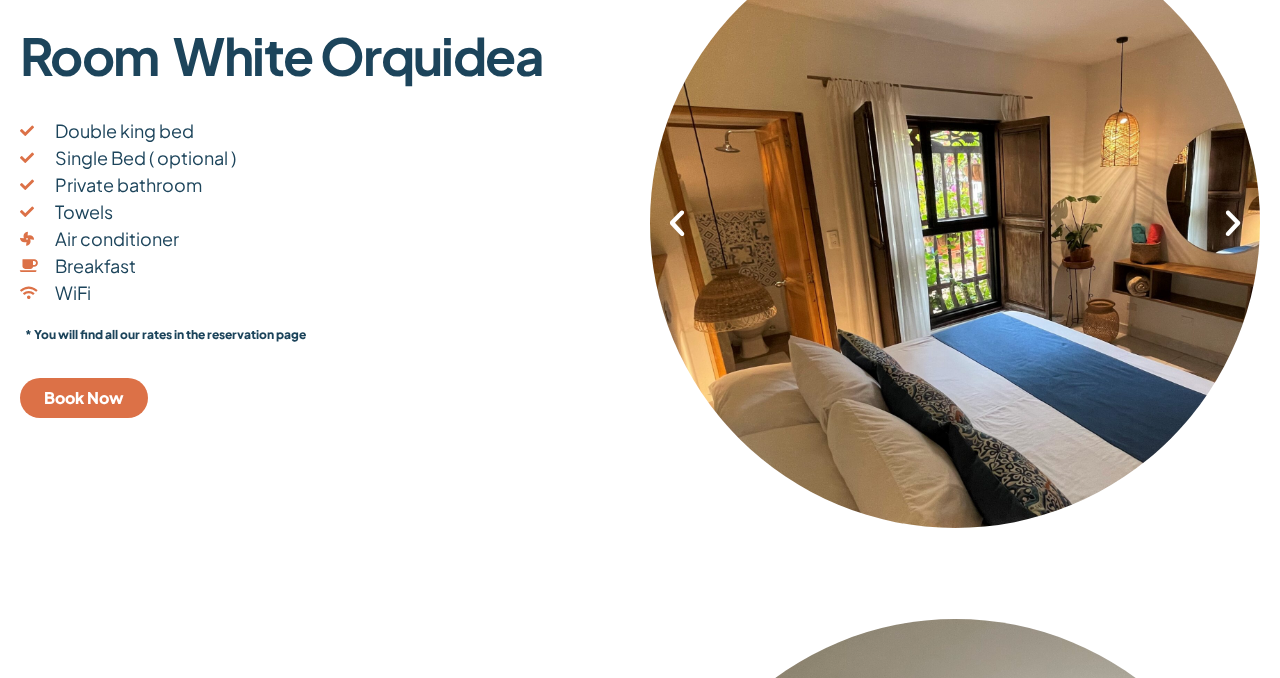 click at bounding box center [1233, 223] 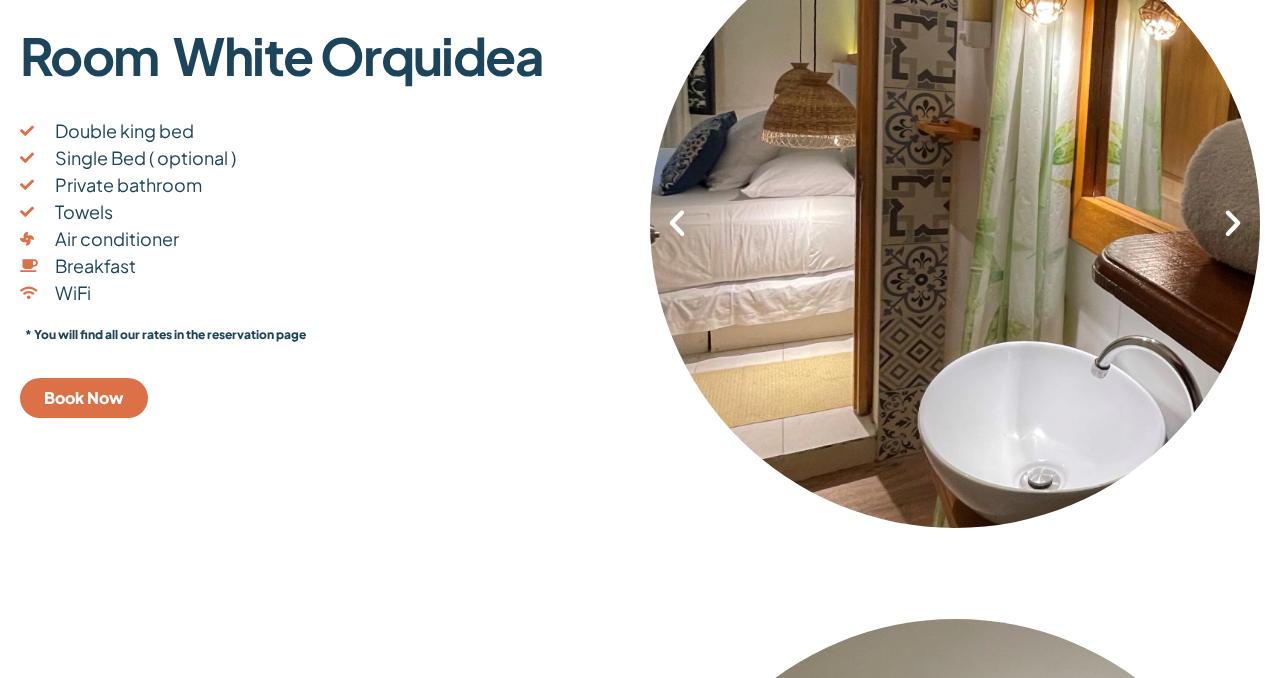 click at bounding box center (1233, 223) 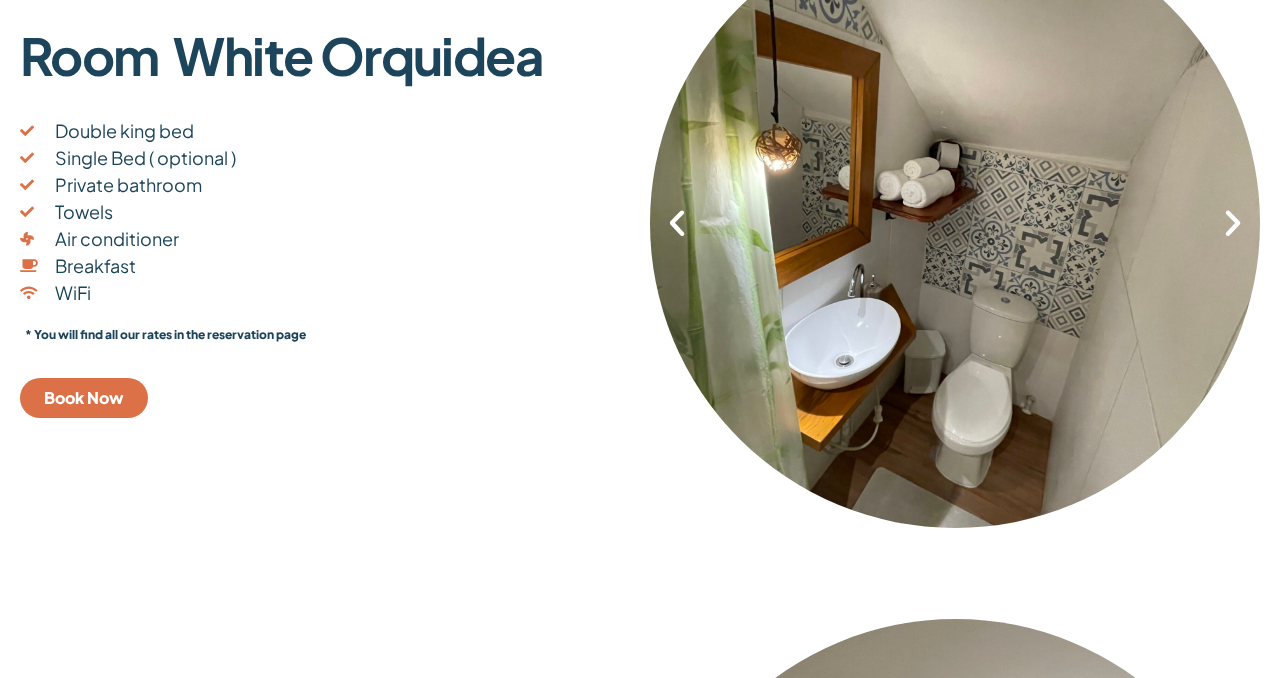 click at bounding box center (1233, 223) 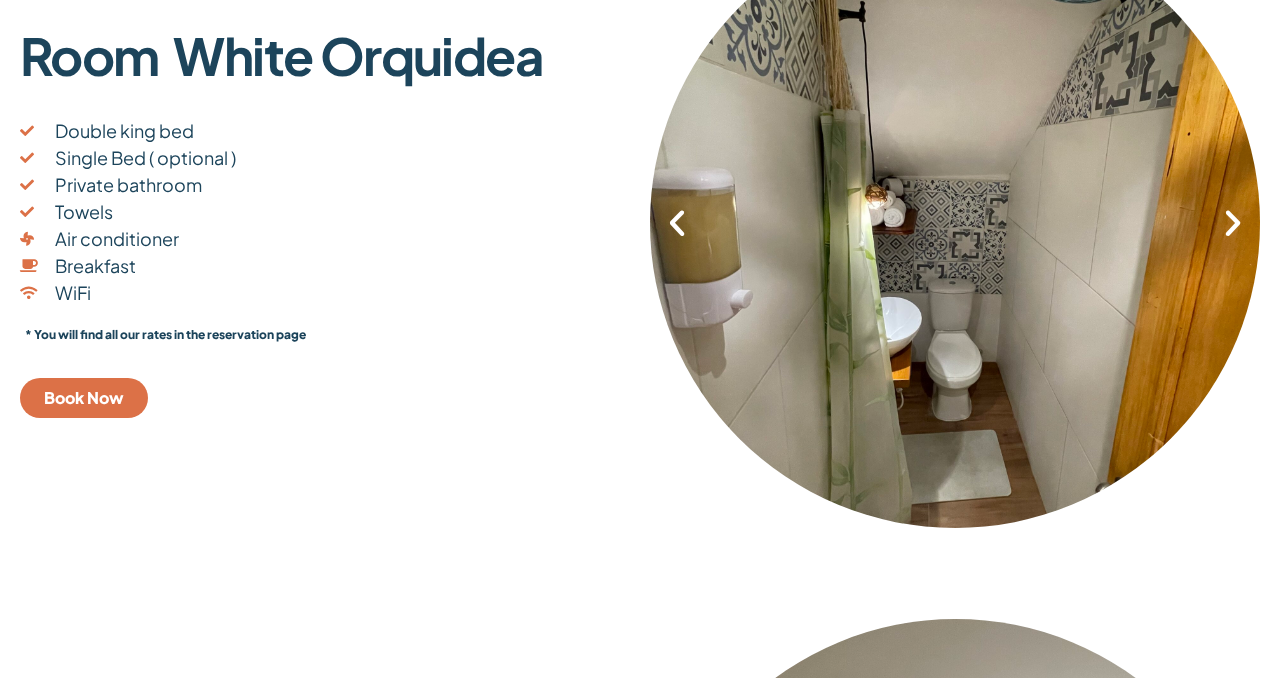 click at bounding box center [1233, 223] 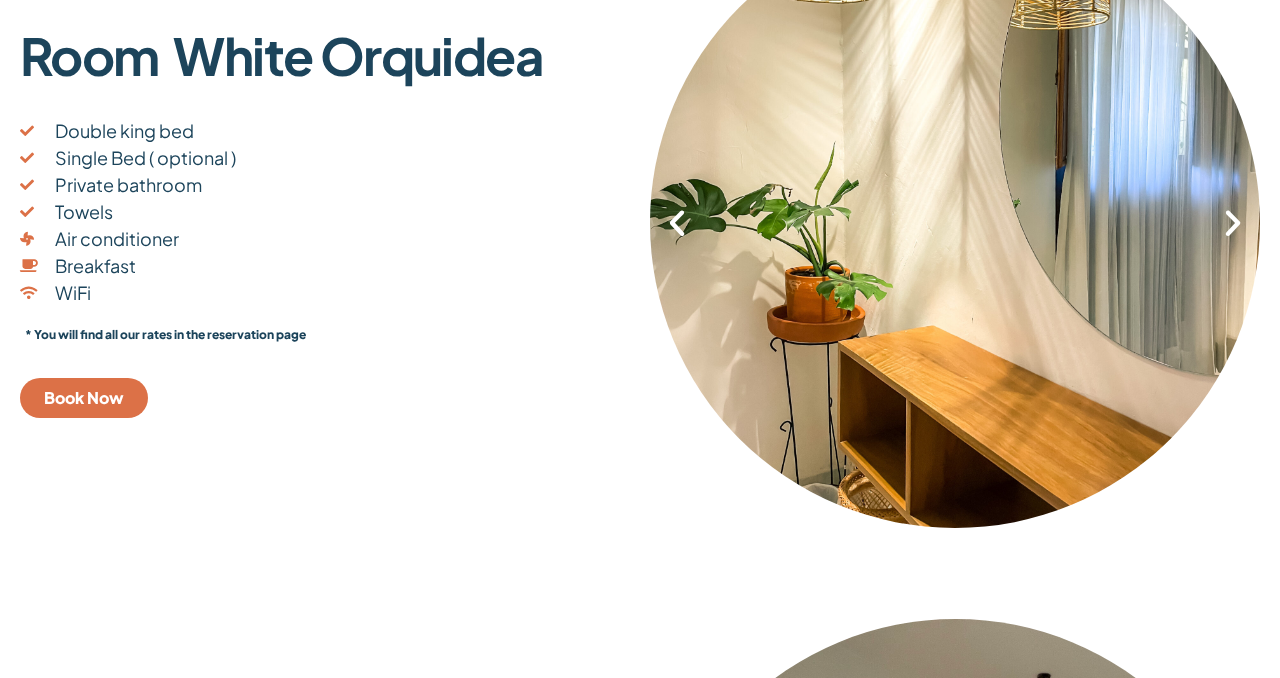 click at bounding box center (1233, 223) 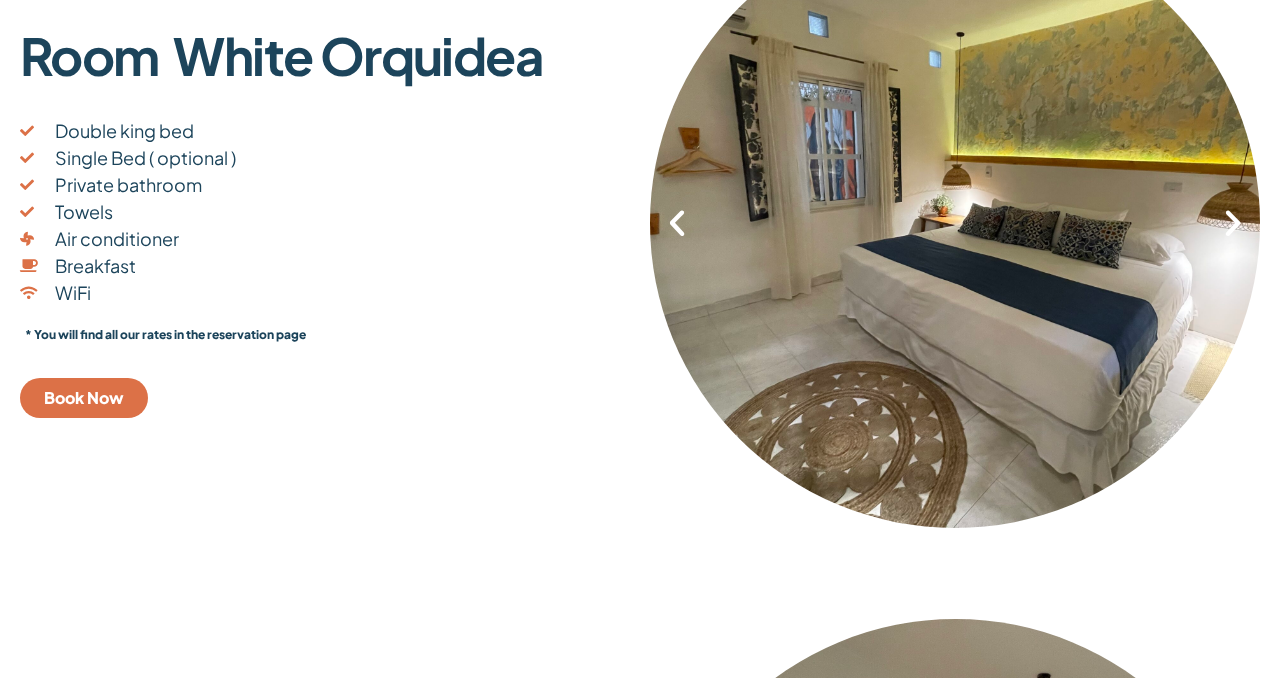 click at bounding box center [1233, 223] 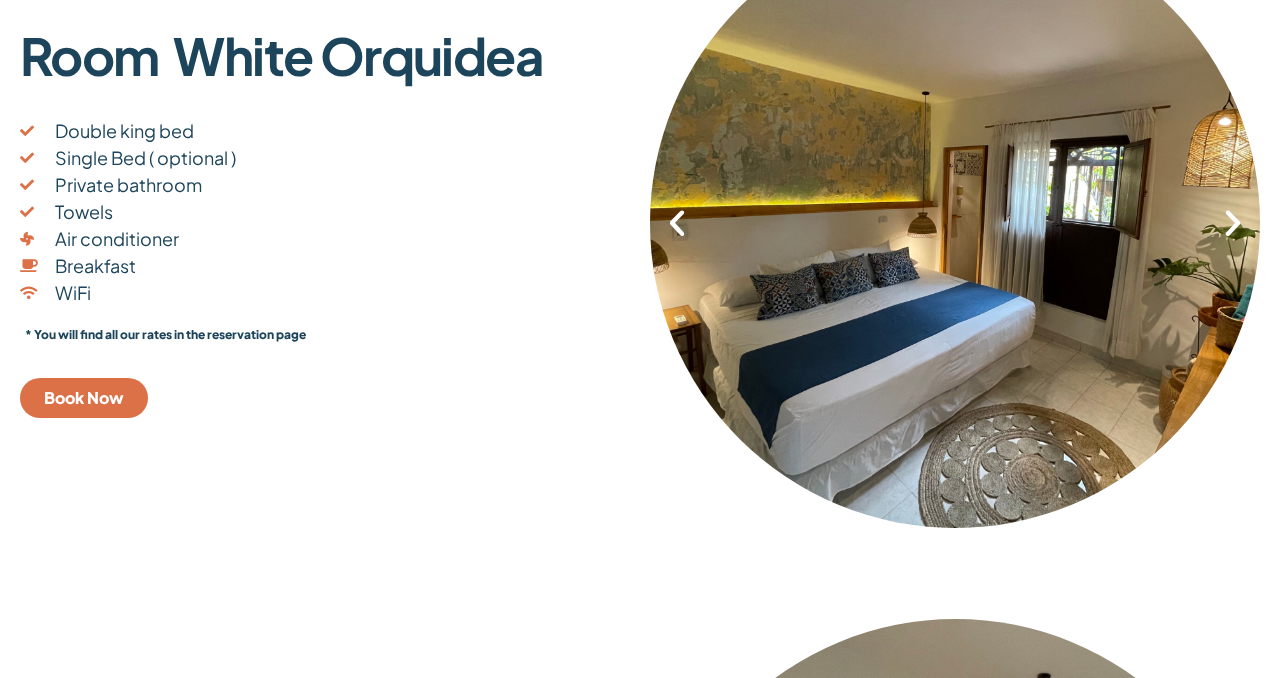 click at bounding box center (1233, 223) 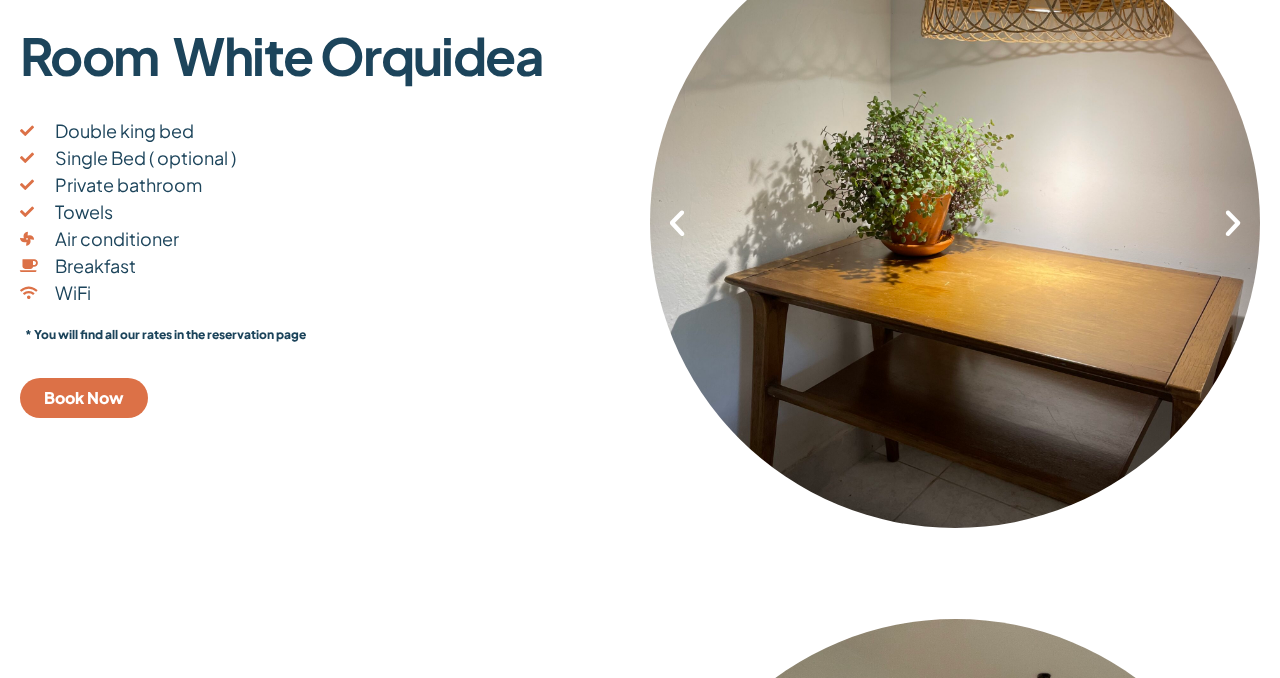 click at bounding box center (1233, 223) 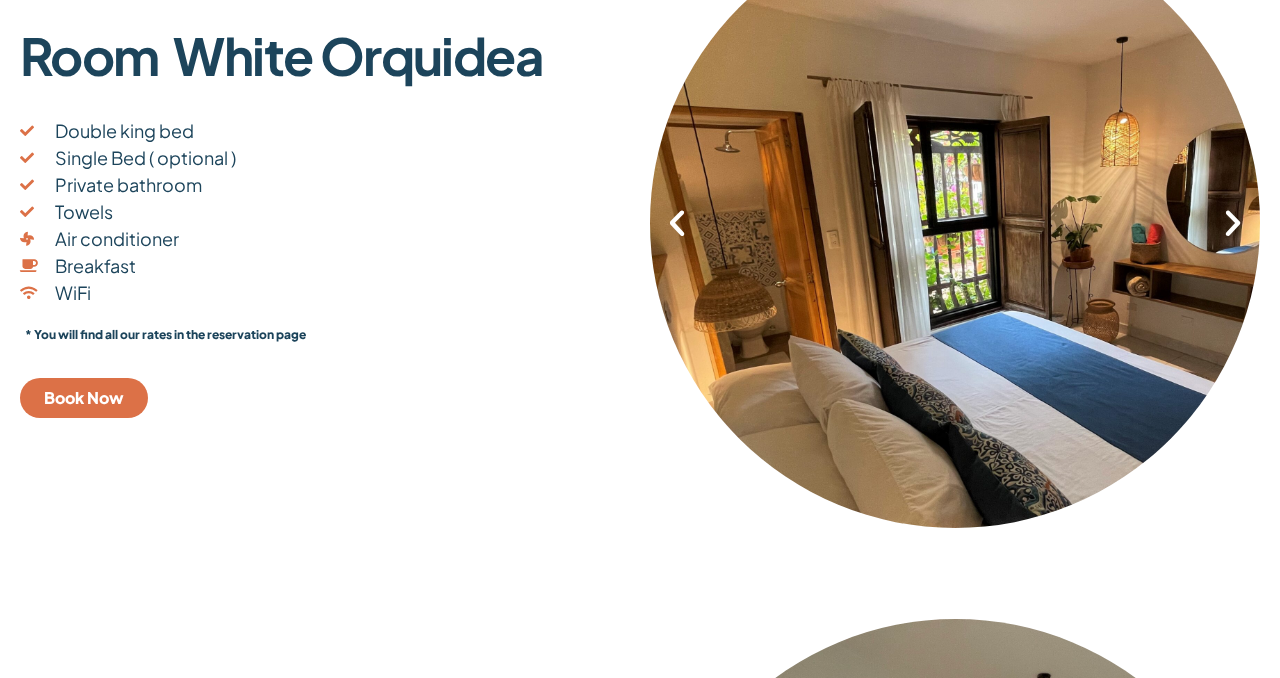 click at bounding box center [1233, 223] 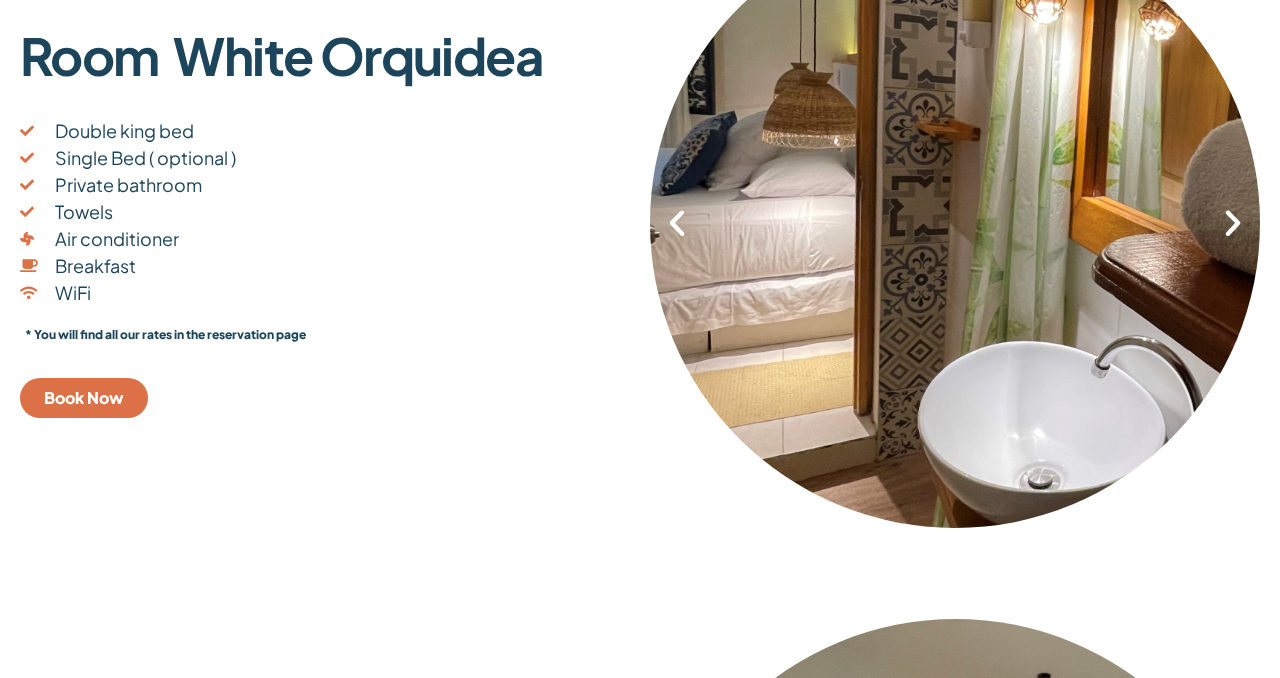 click at bounding box center [1233, 223] 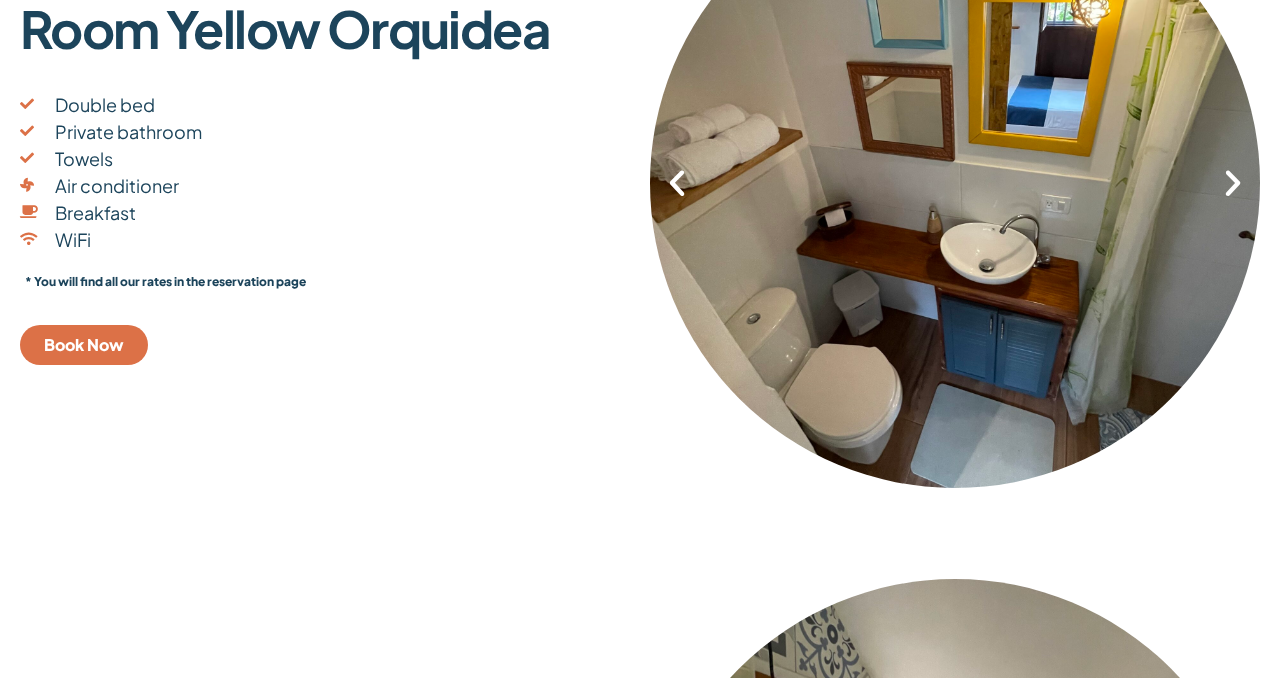 scroll, scrollTop: 0, scrollLeft: 0, axis: both 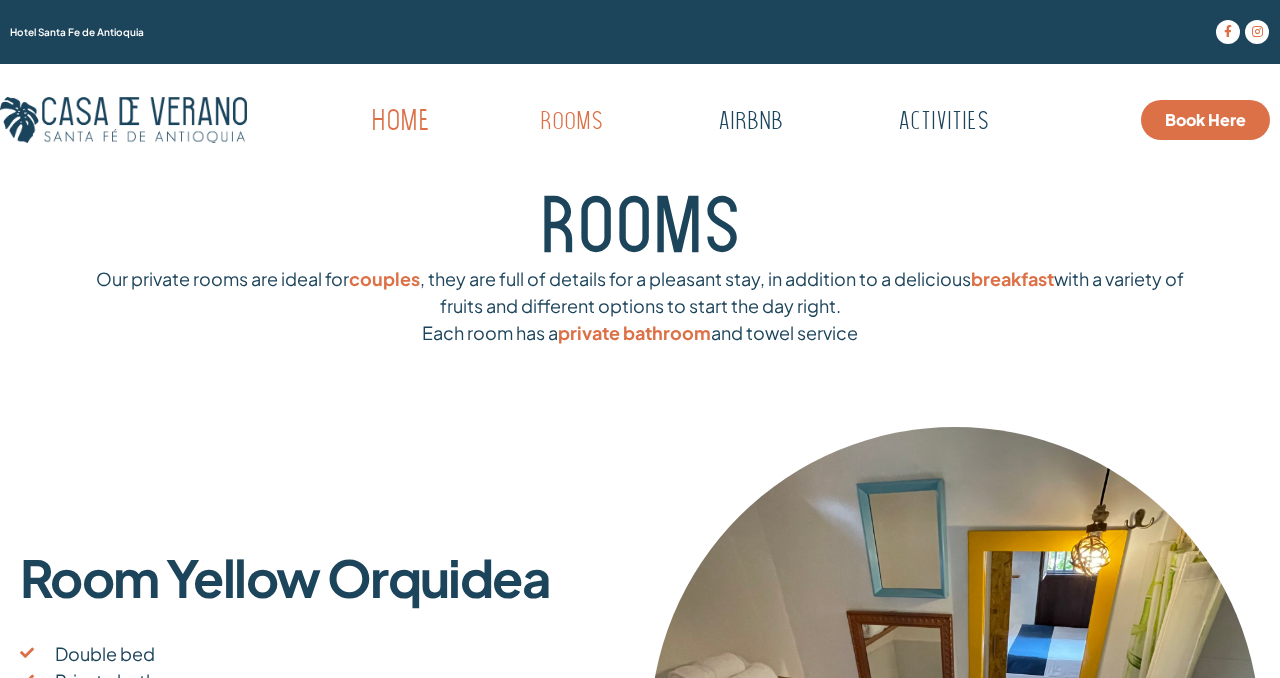 click on "Home" 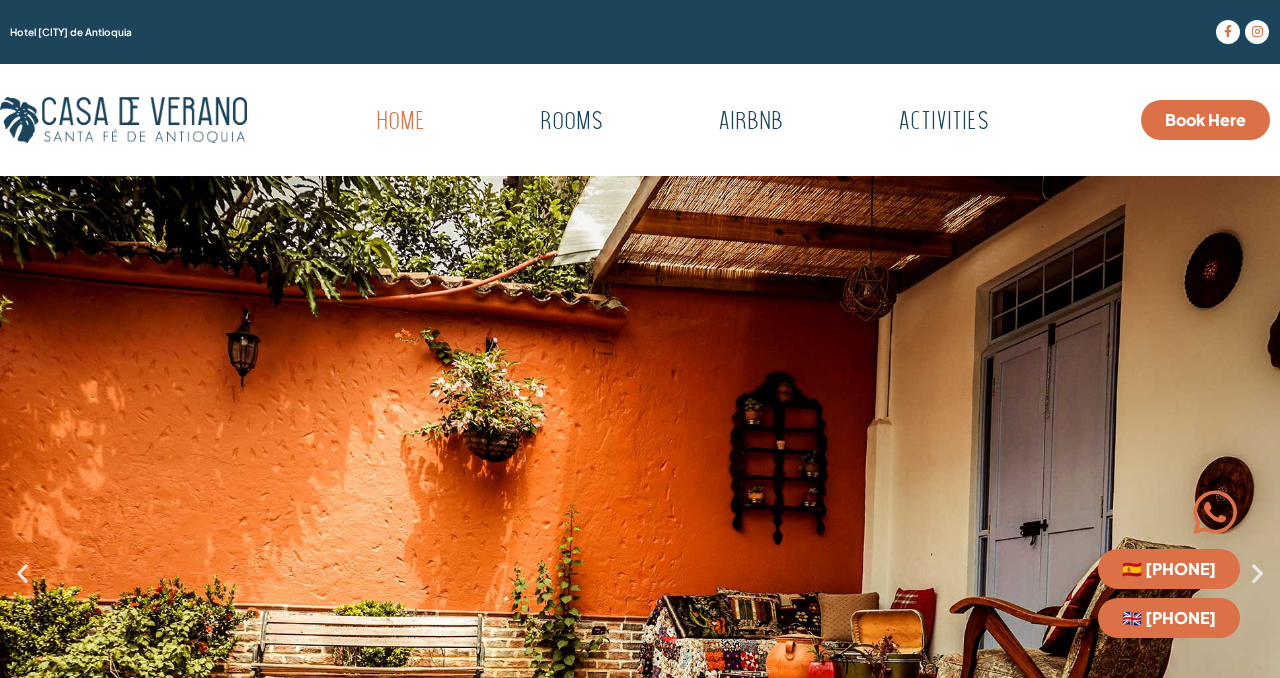 scroll, scrollTop: 0, scrollLeft: 0, axis: both 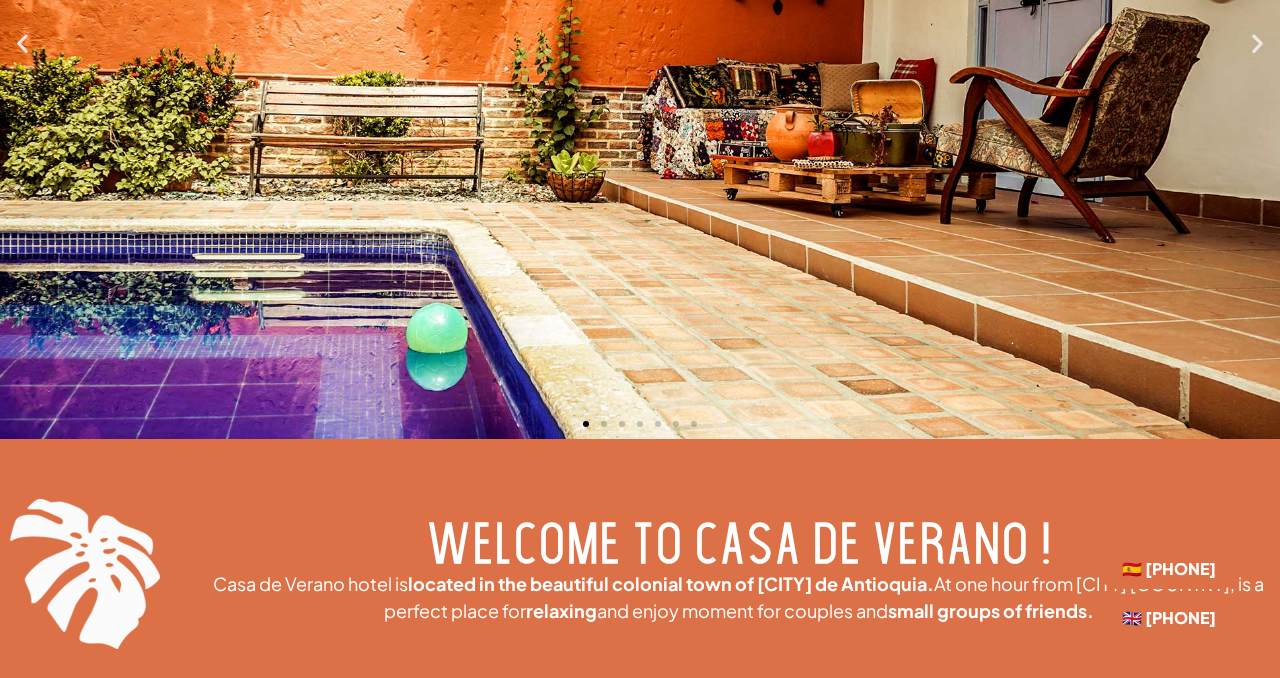 click at bounding box center (1257, 42) 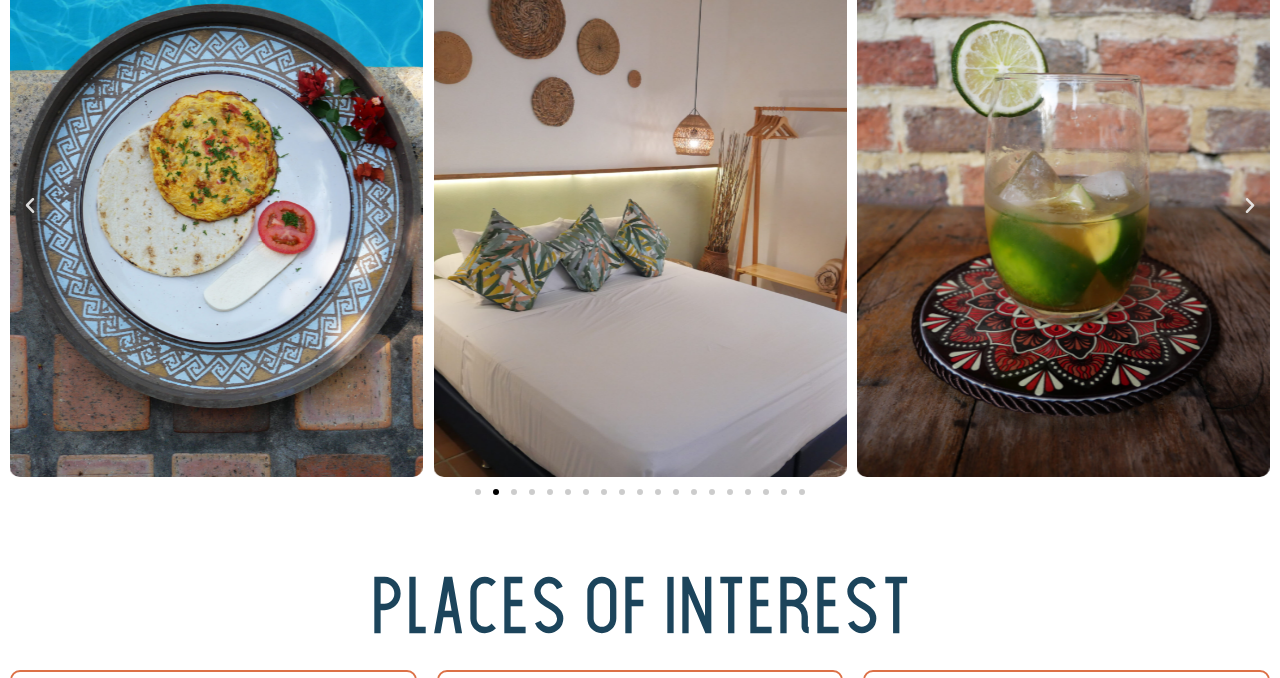scroll, scrollTop: 3678, scrollLeft: 0, axis: vertical 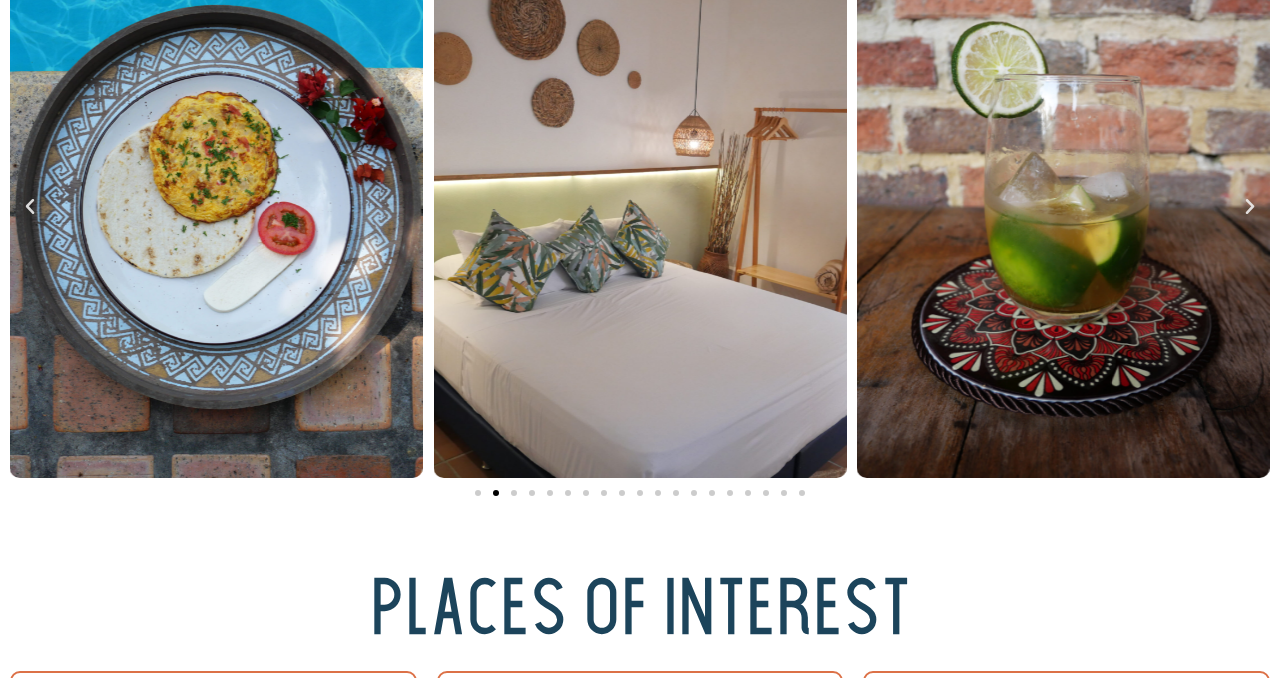 click at bounding box center (1063, 206) 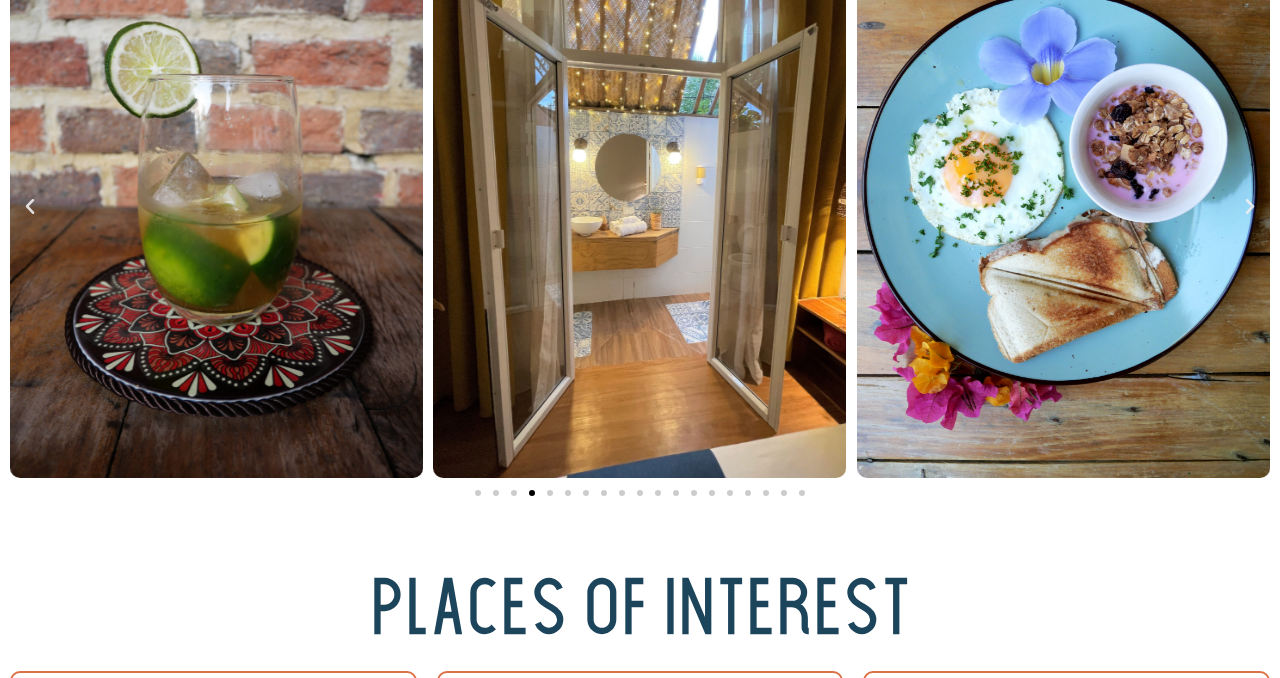 click at bounding box center (1063, 206) 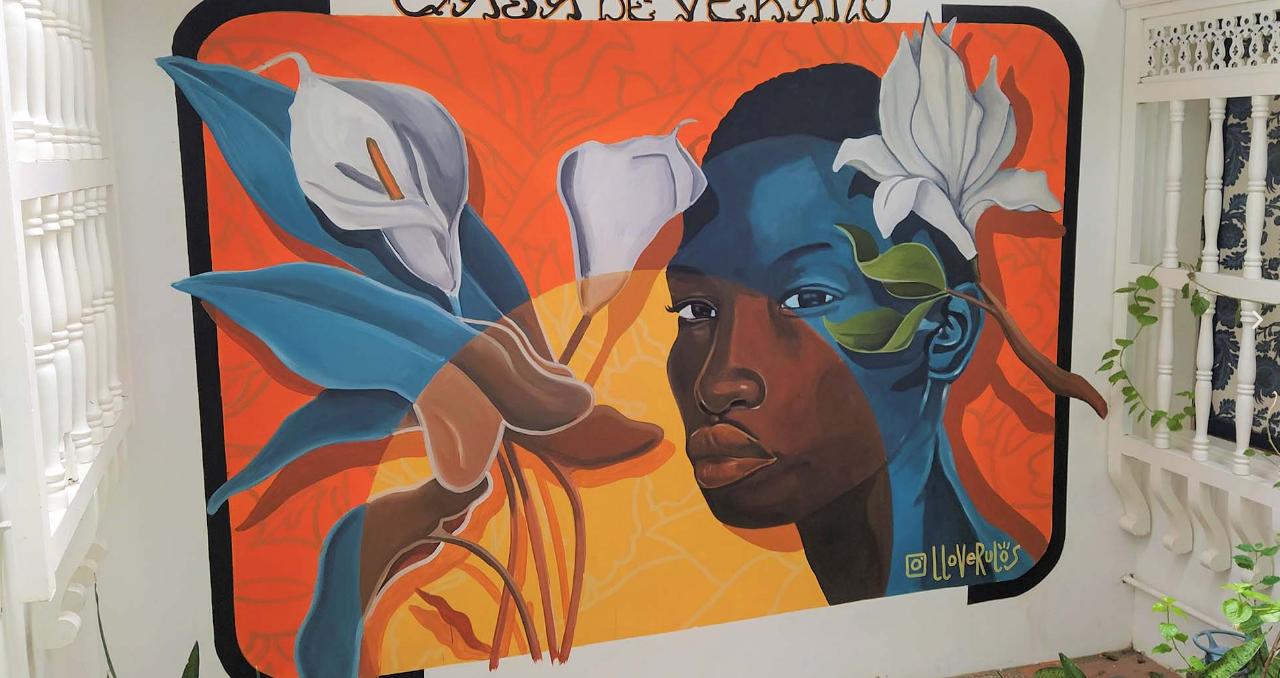 scroll, scrollTop: 0, scrollLeft: 0, axis: both 